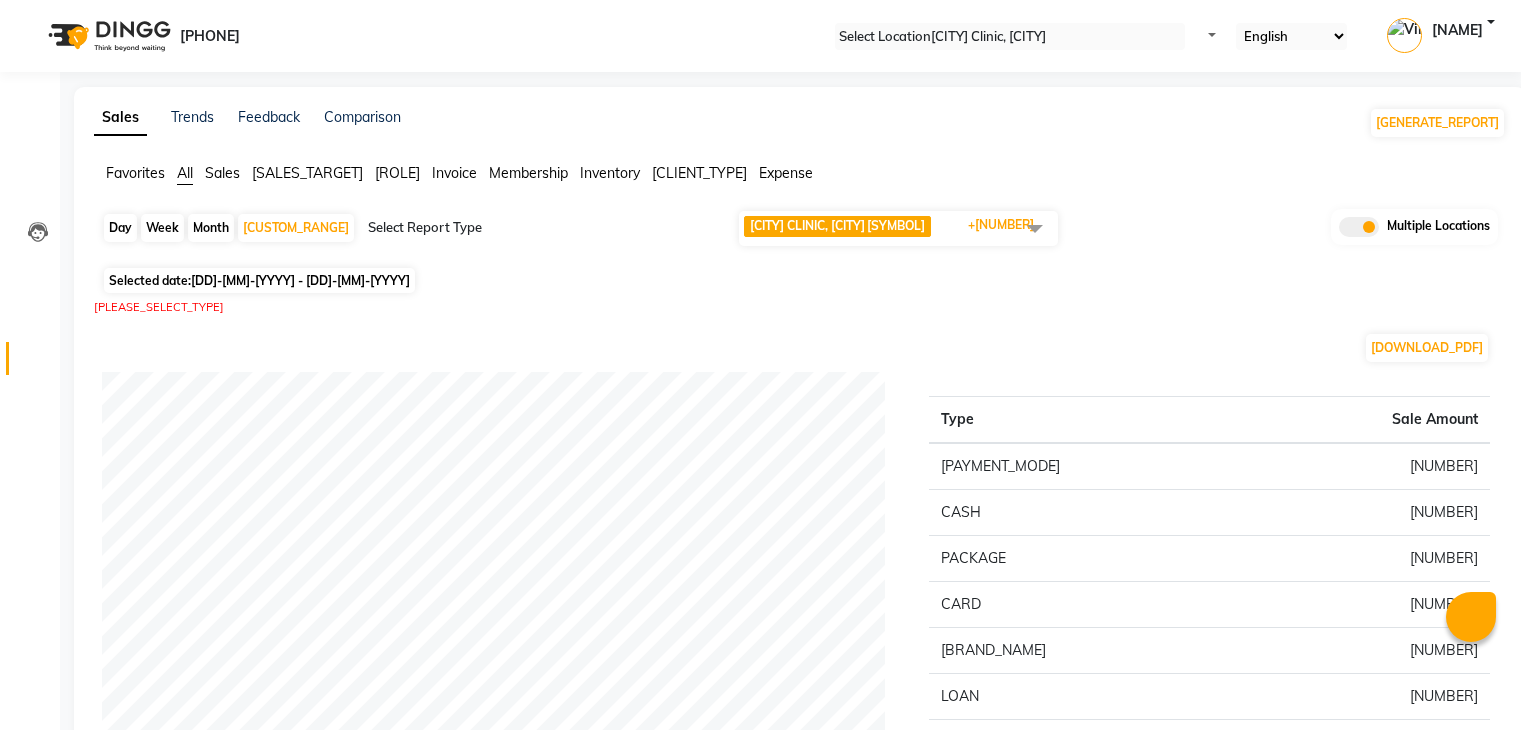 scroll, scrollTop: 0, scrollLeft: 0, axis: both 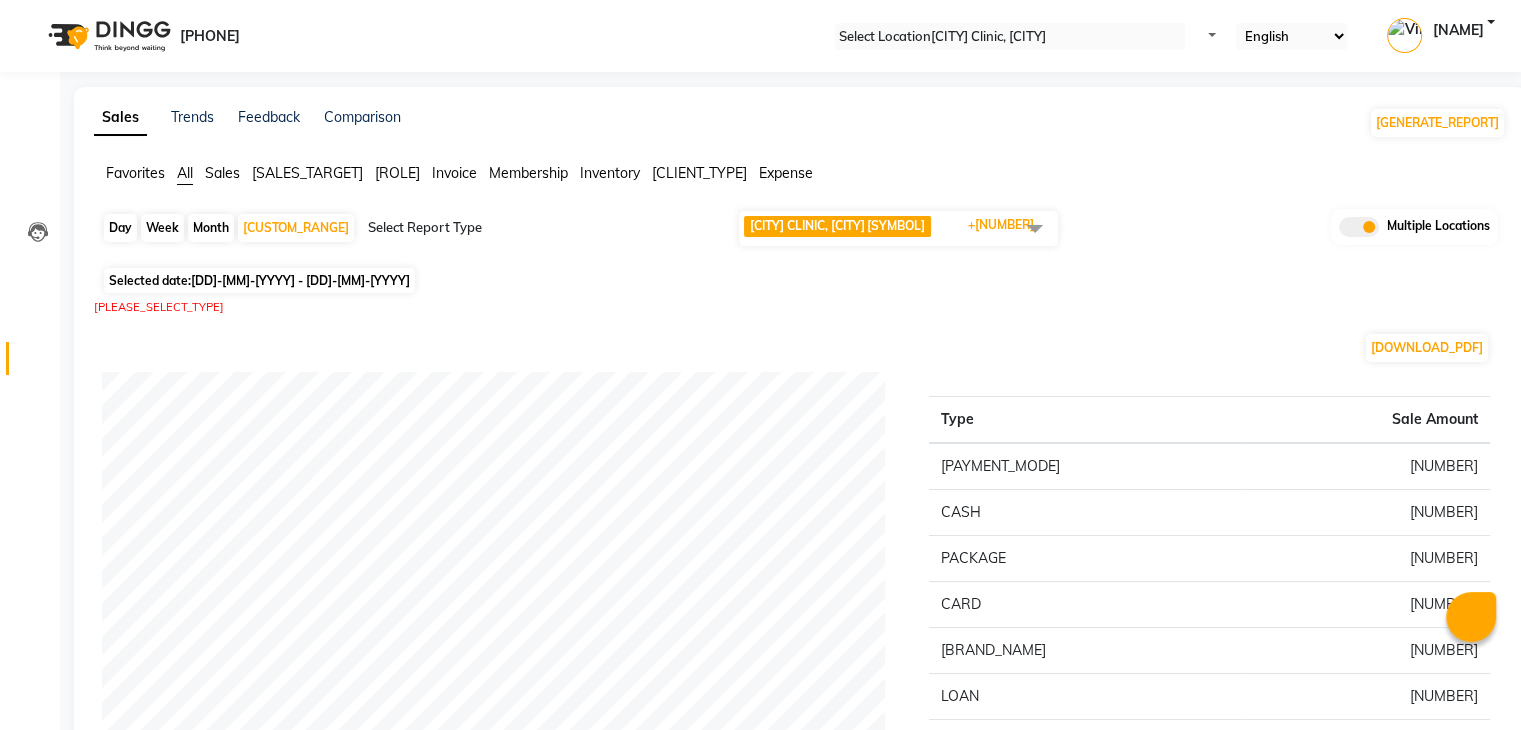 click on "[DD]-[MM]-[YYYY] - [DD]-[MM]-[YYYY]" at bounding box center [300, 280] 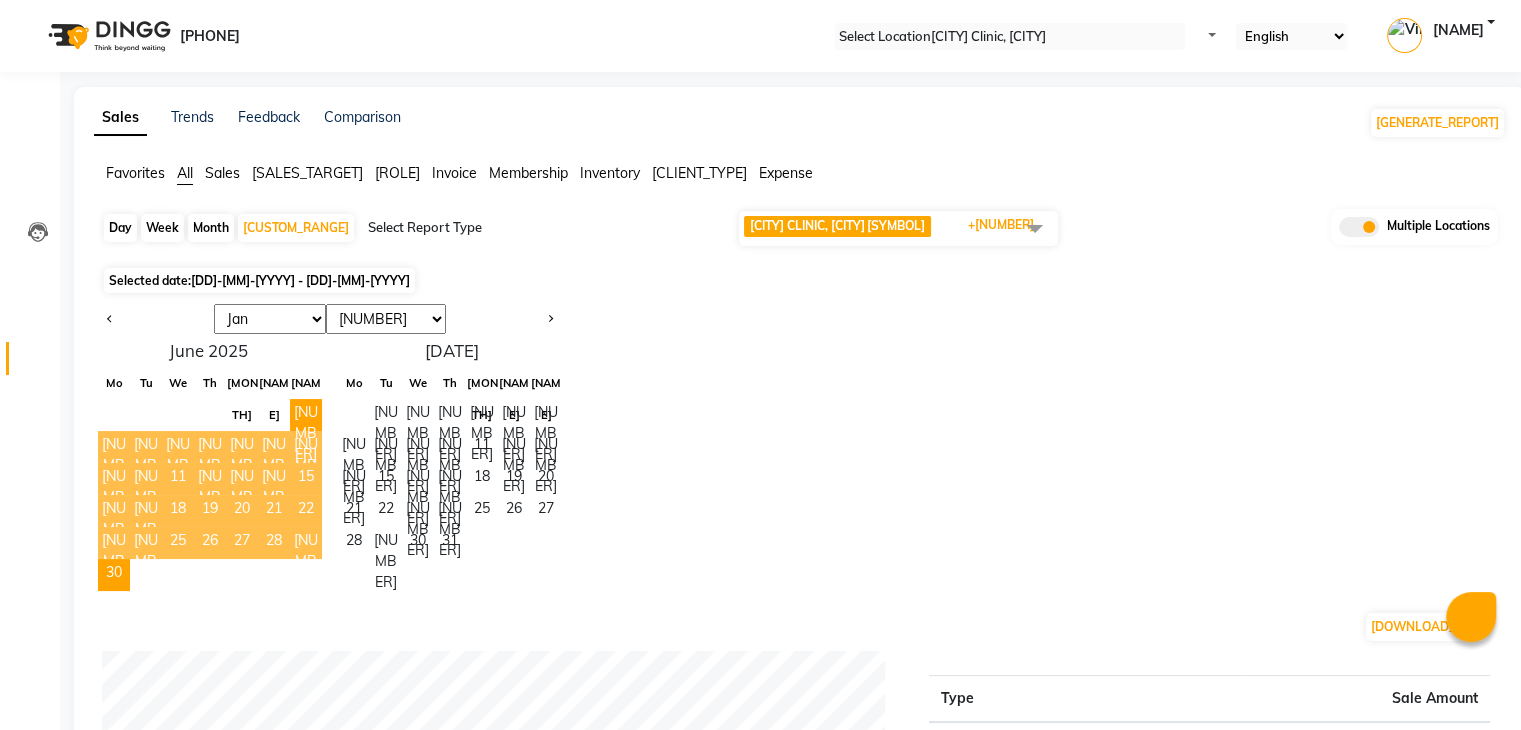 click on "[NUMBER]" at bounding box center (114, 543) 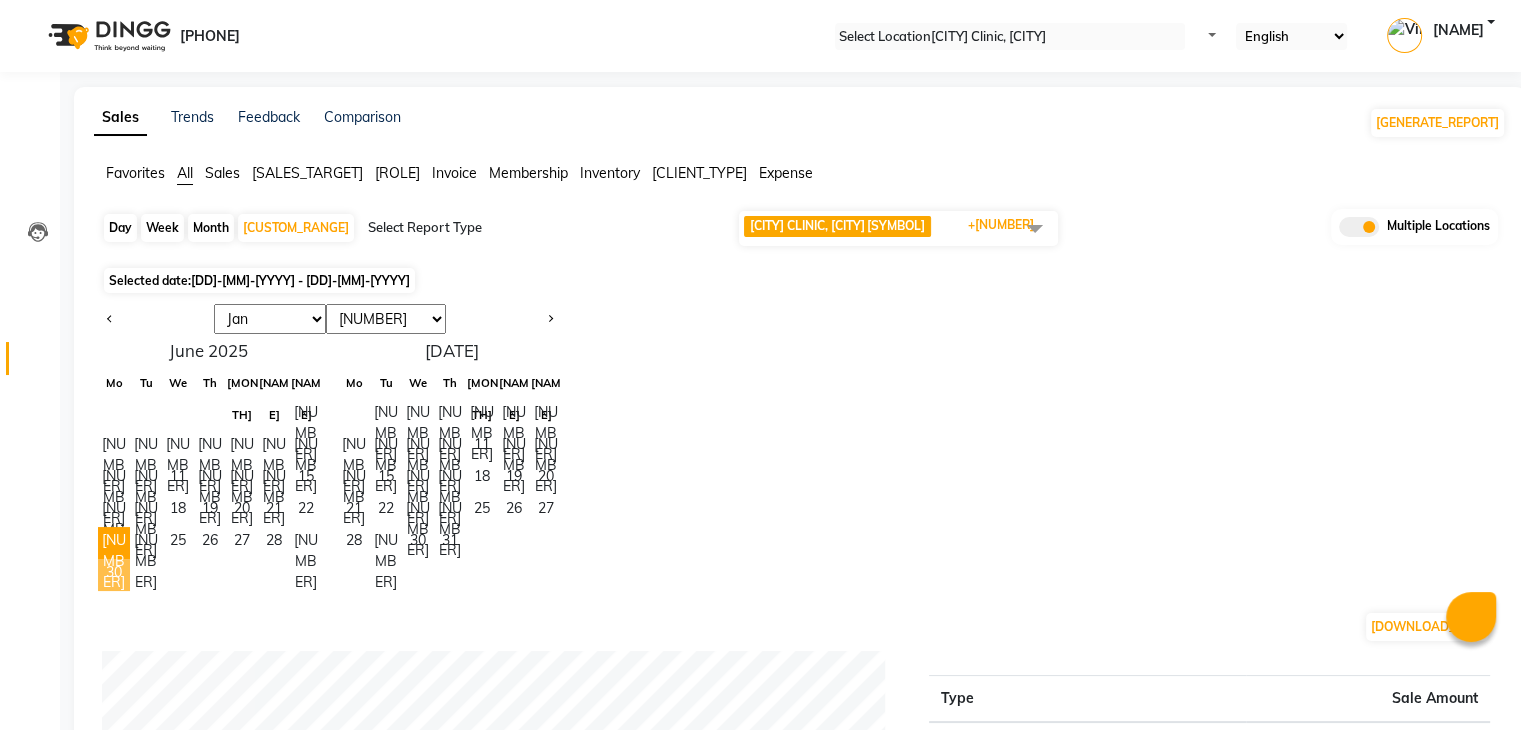 click on "30" at bounding box center [114, 575] 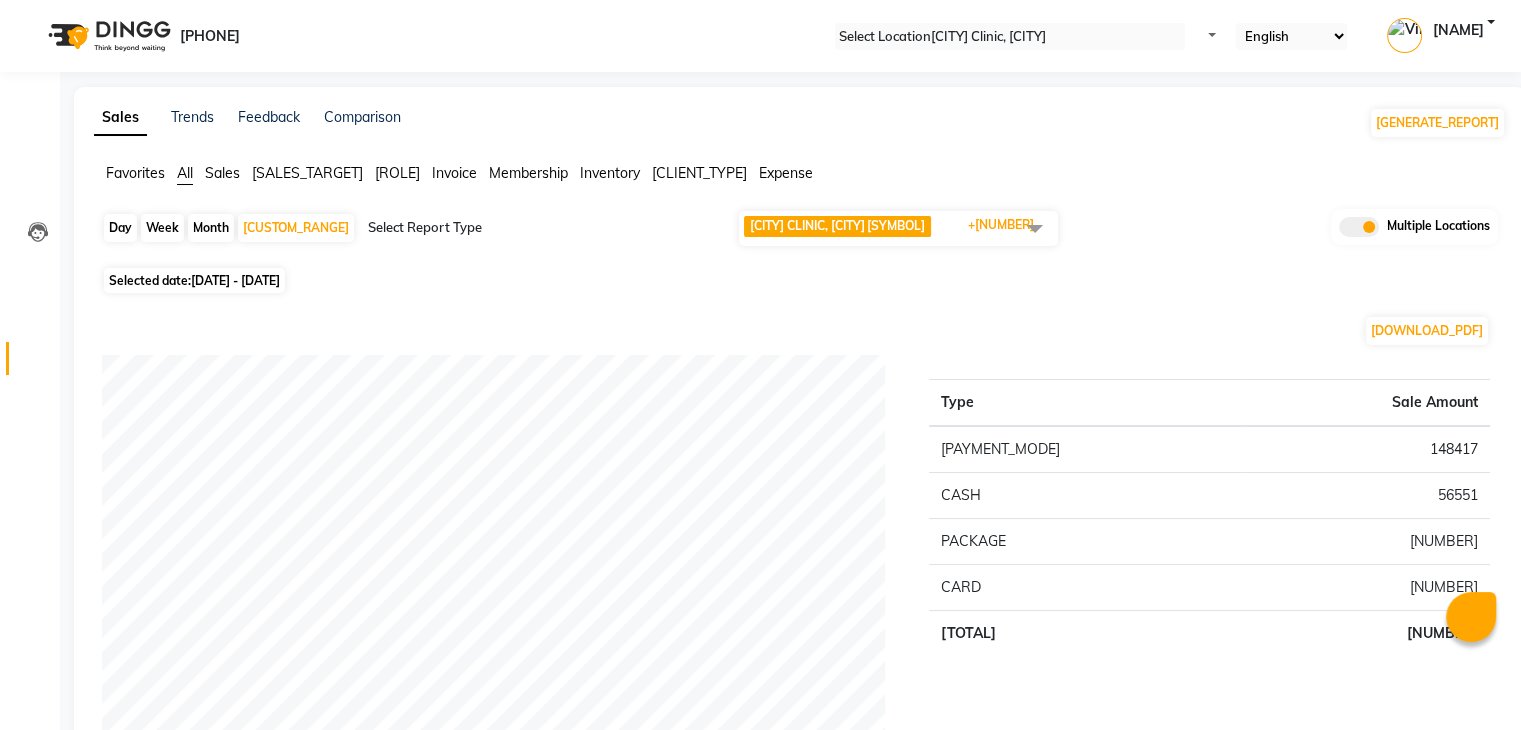 click on "[DOWNLOAD_PDF]" at bounding box center [796, 331] 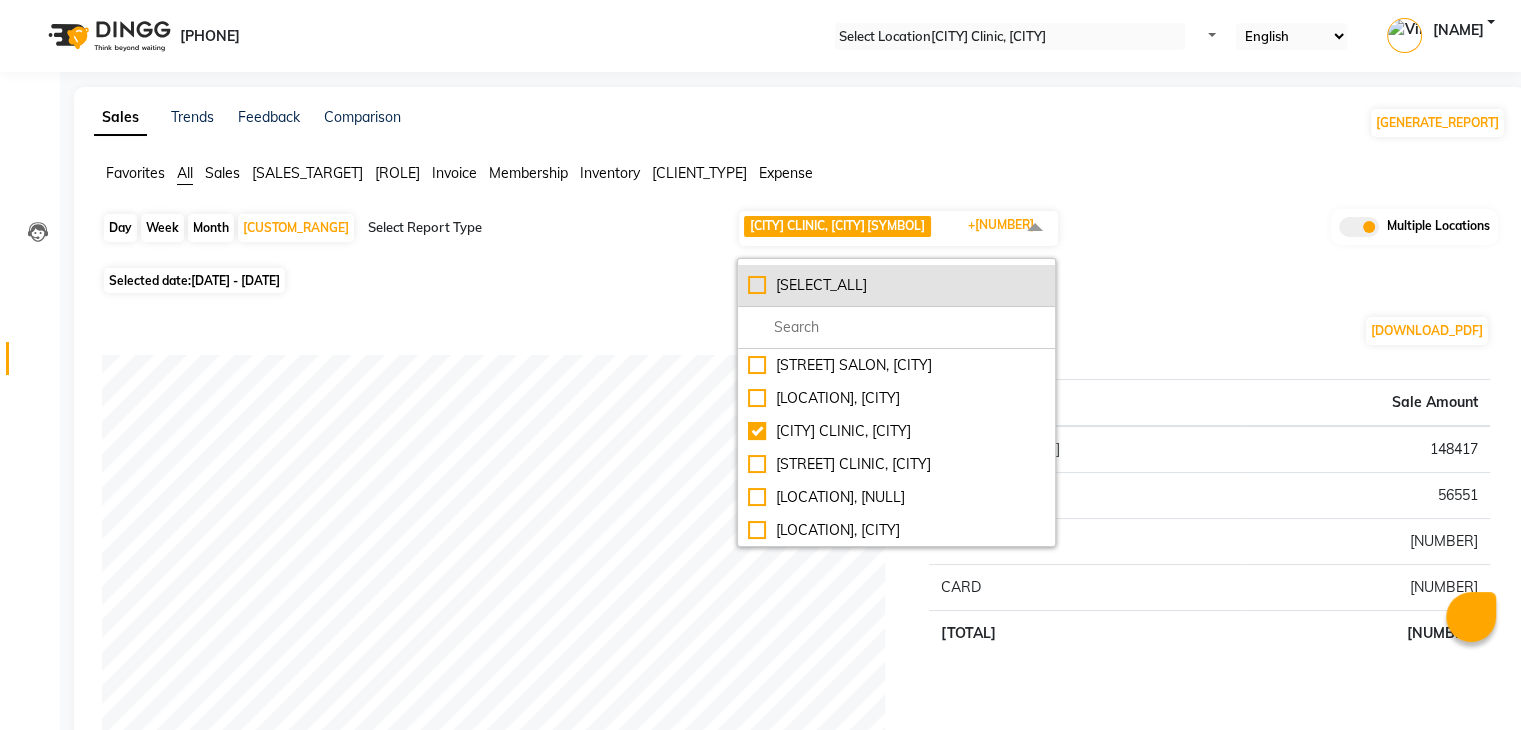 click on "[SELECT_ALL]" at bounding box center [896, 285] 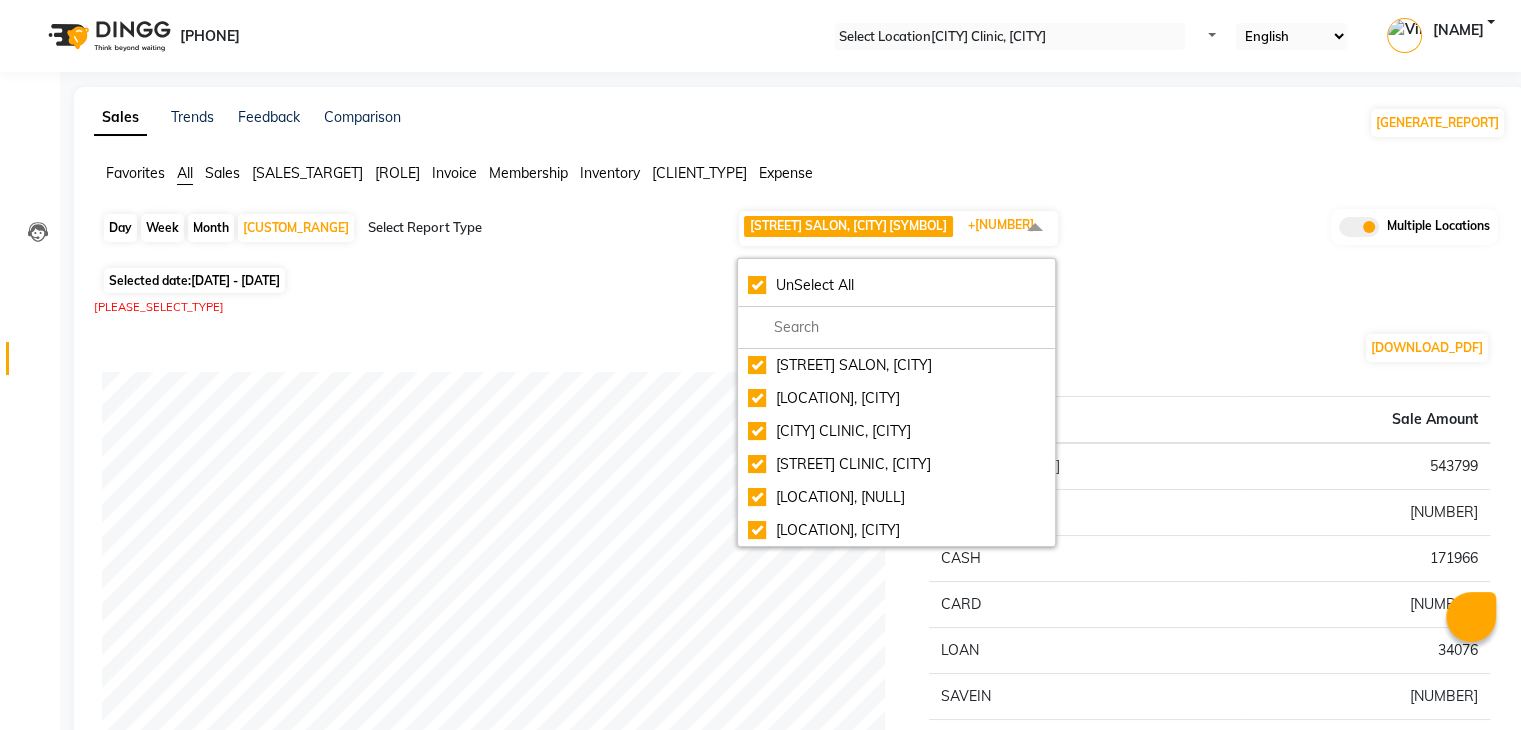 click on "Total [NUMBER] Staff summary Type Sale Amount [NUMBER] [NUMBER]" at bounding box center [800, 2199] 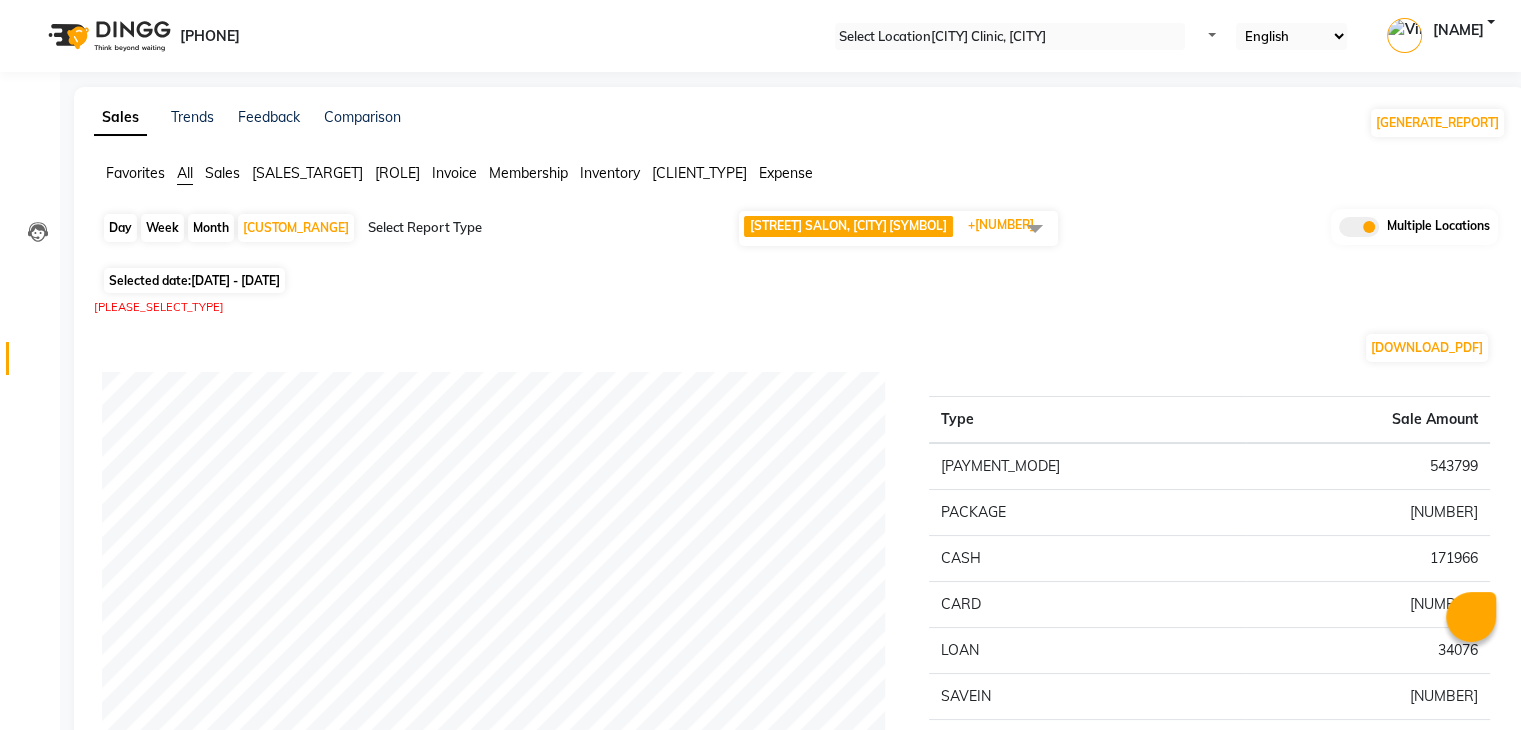 click on "Total [NUMBER] Staff summary Type Sale Amount [NUMBER] [NUMBER]" at bounding box center [800, 2199] 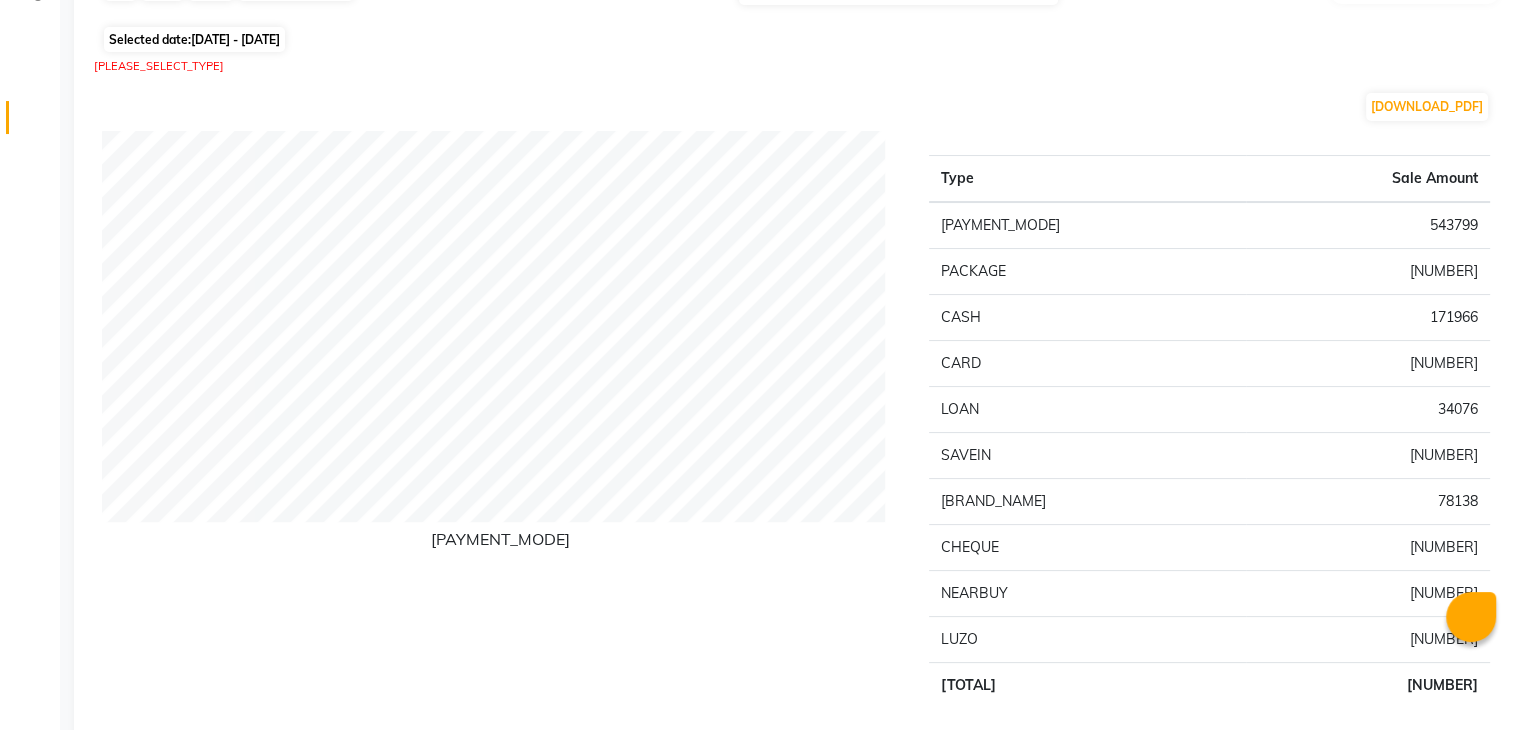 scroll, scrollTop: 246, scrollLeft: 0, axis: vertical 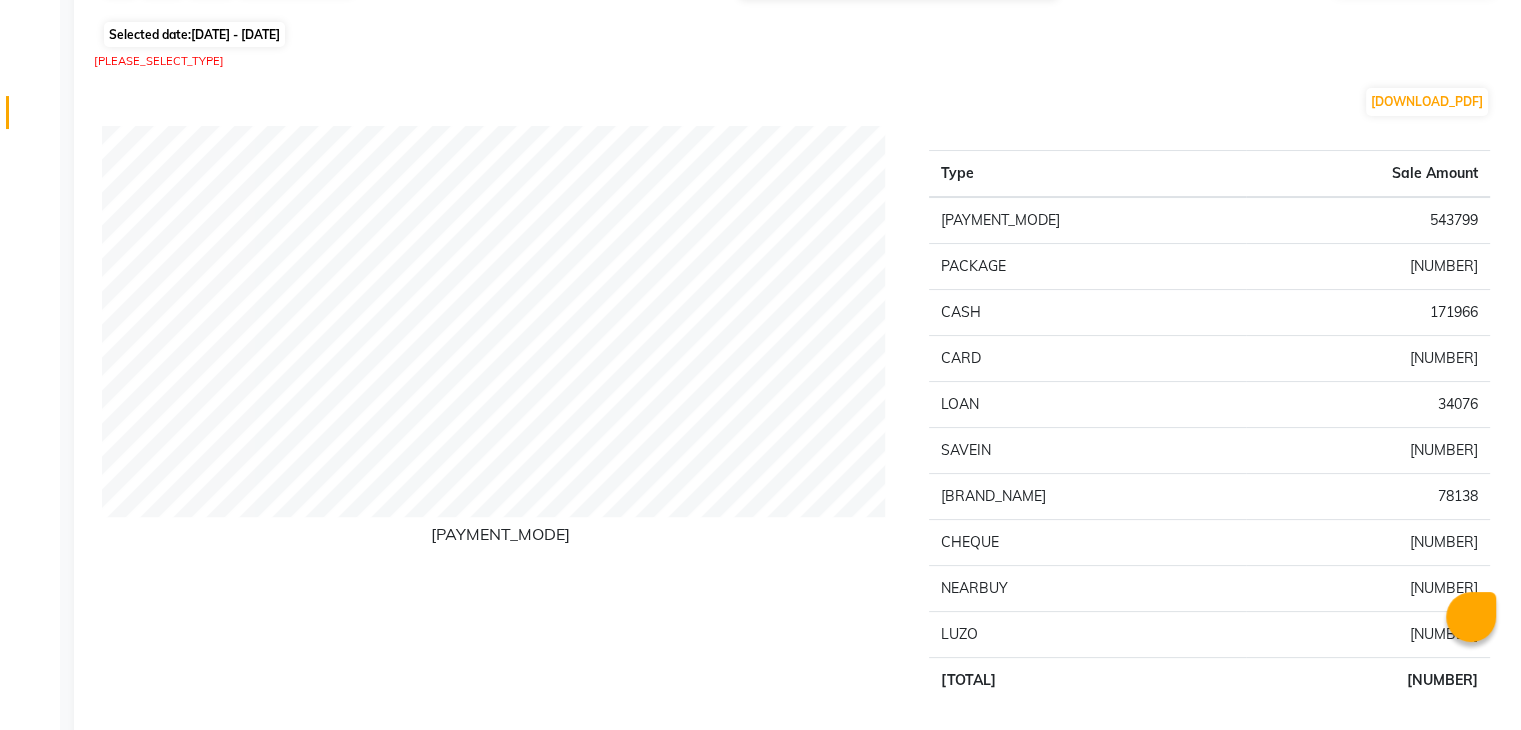 click on "[DOWNLOAD_PDF]" at bounding box center (796, 102) 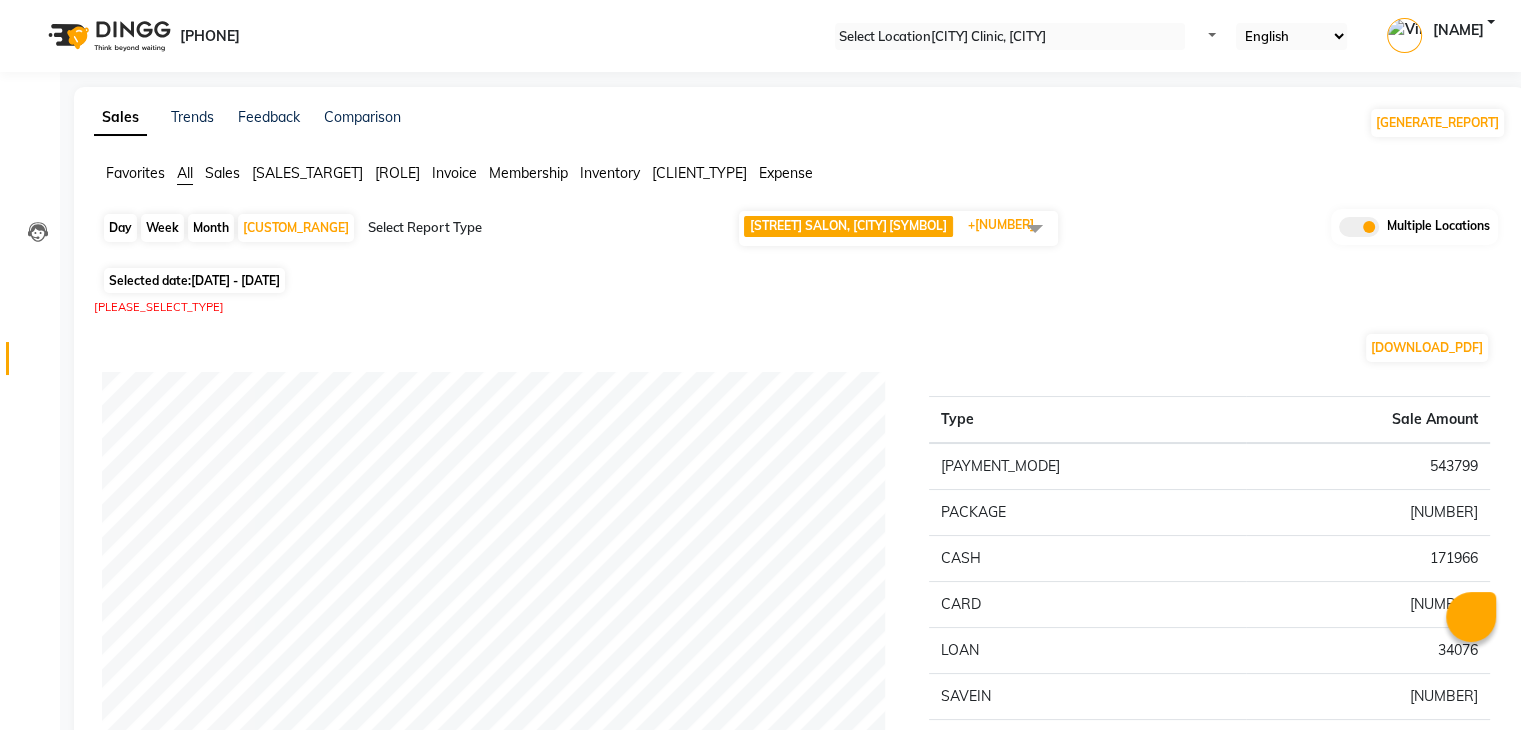 click at bounding box center [1035, 228] 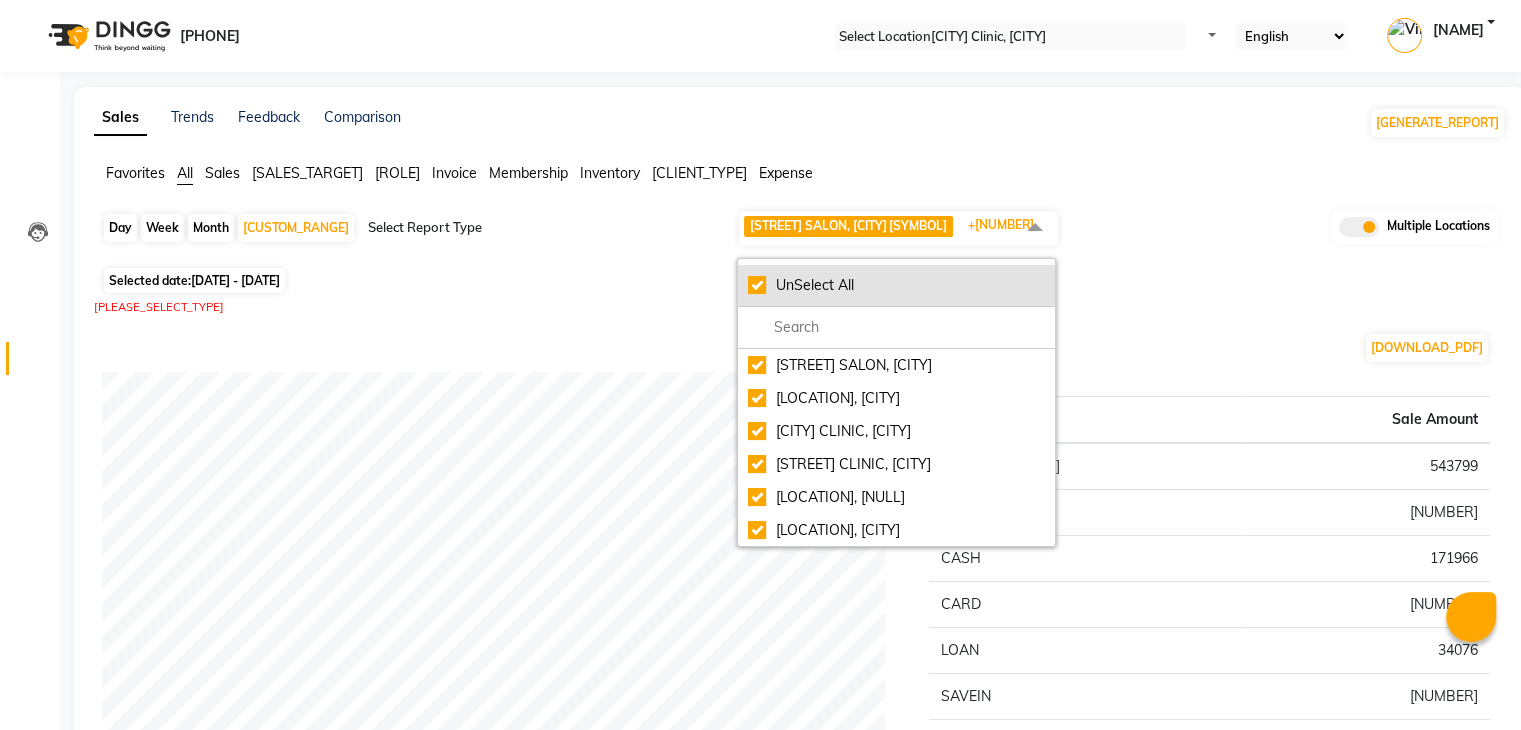 click on "UnSelect All" at bounding box center [896, 285] 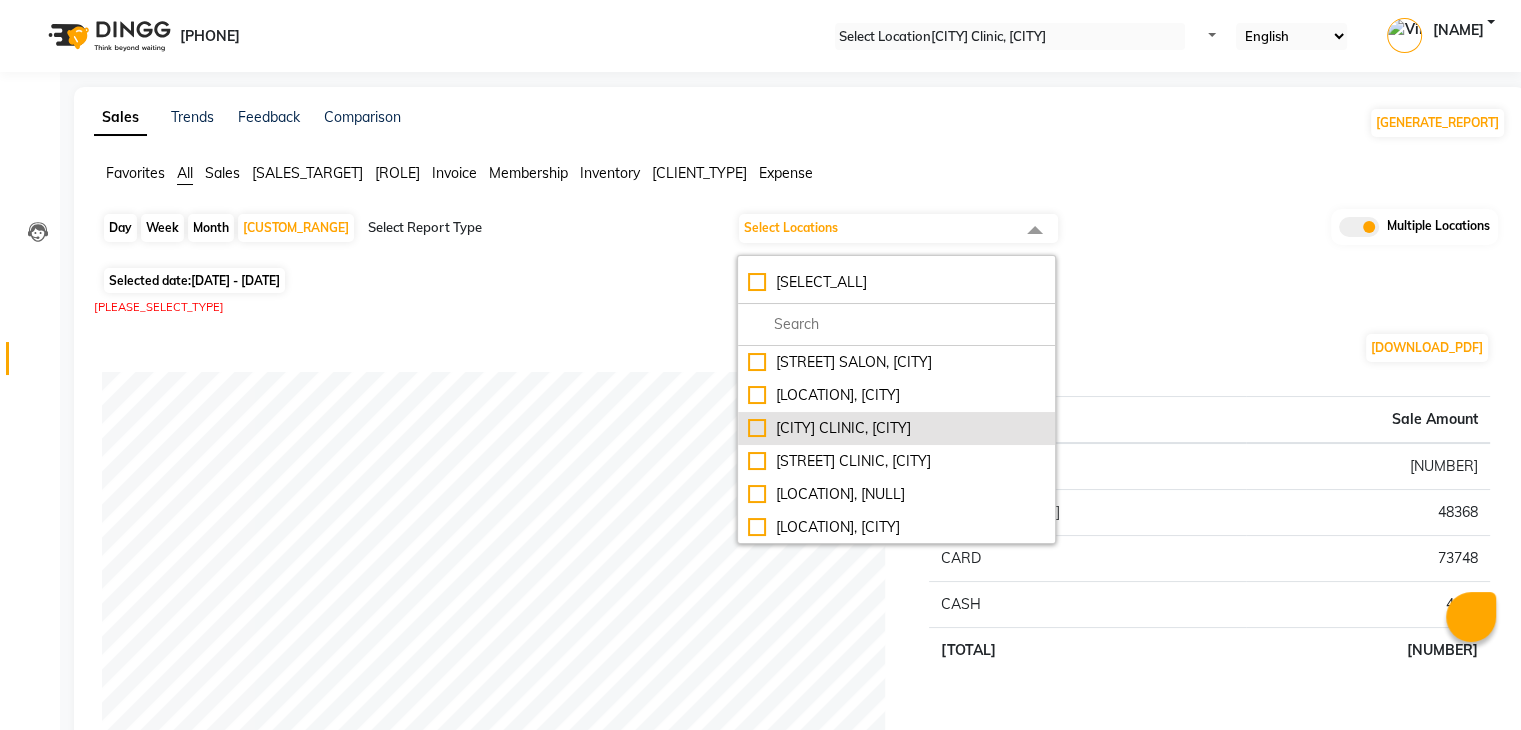 click on "[CITY] CLINIC, [CITY]" at bounding box center [896, 362] 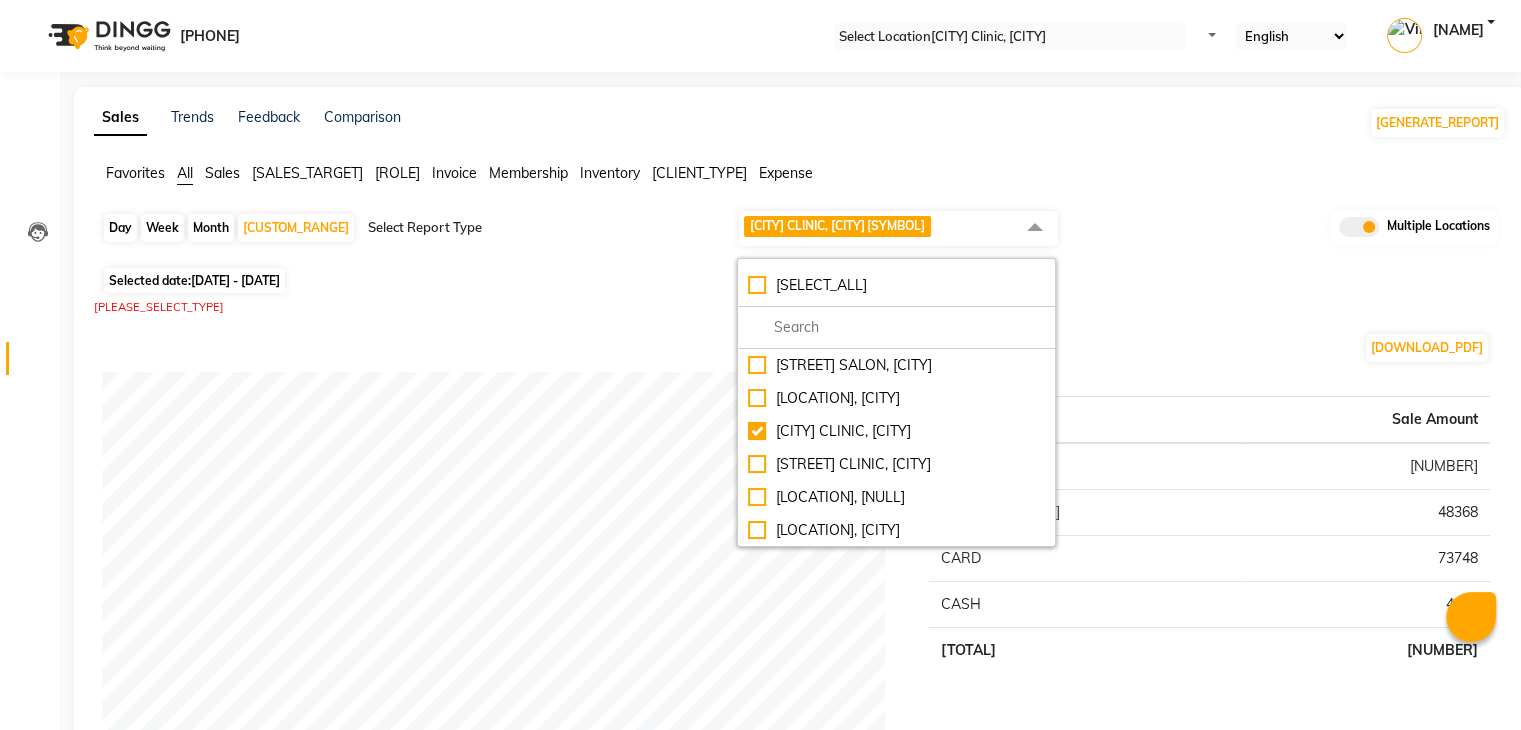 click on "[CITY] SALON, [CITY]" at bounding box center (896, 365) 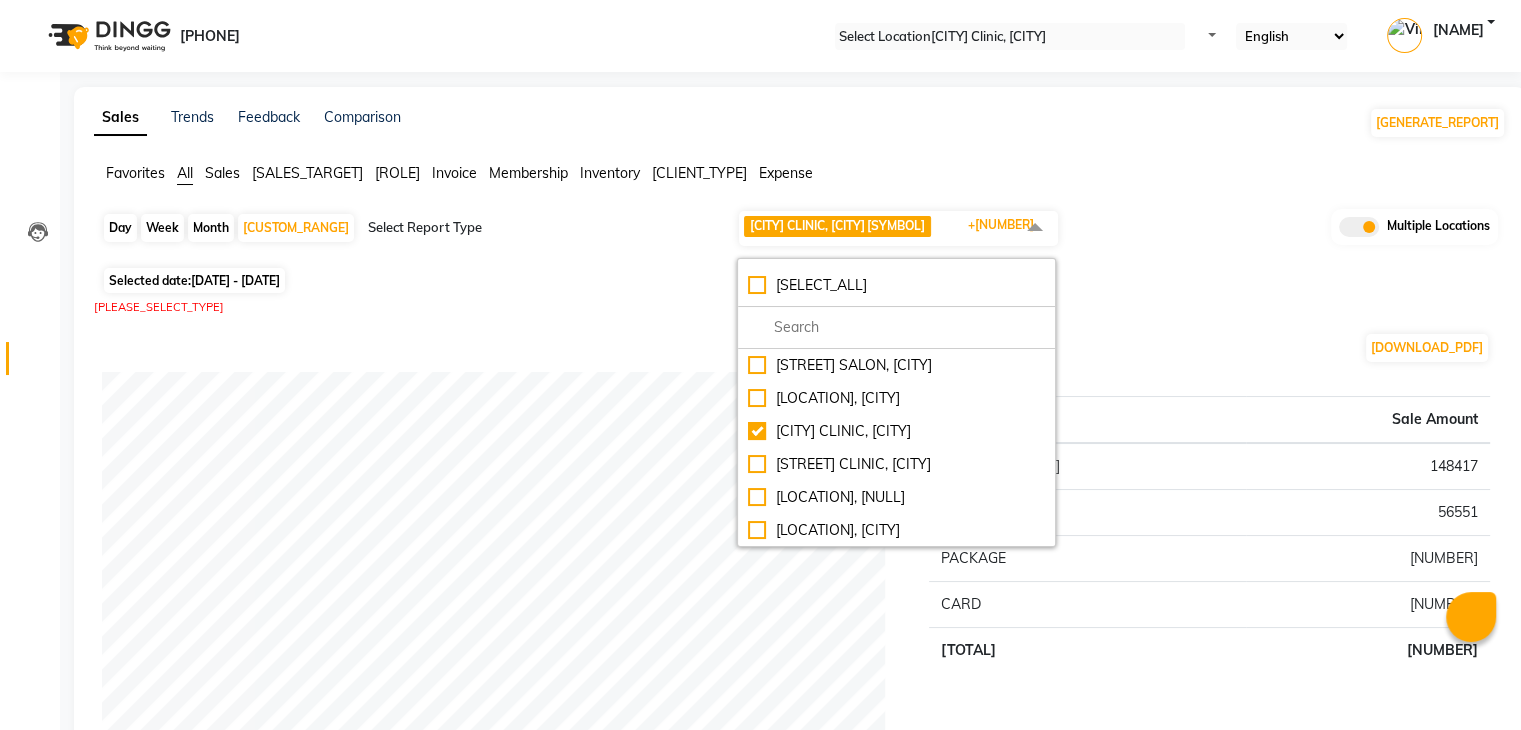 click on "[DOWNLOAD_PDF]" at bounding box center [796, 348] 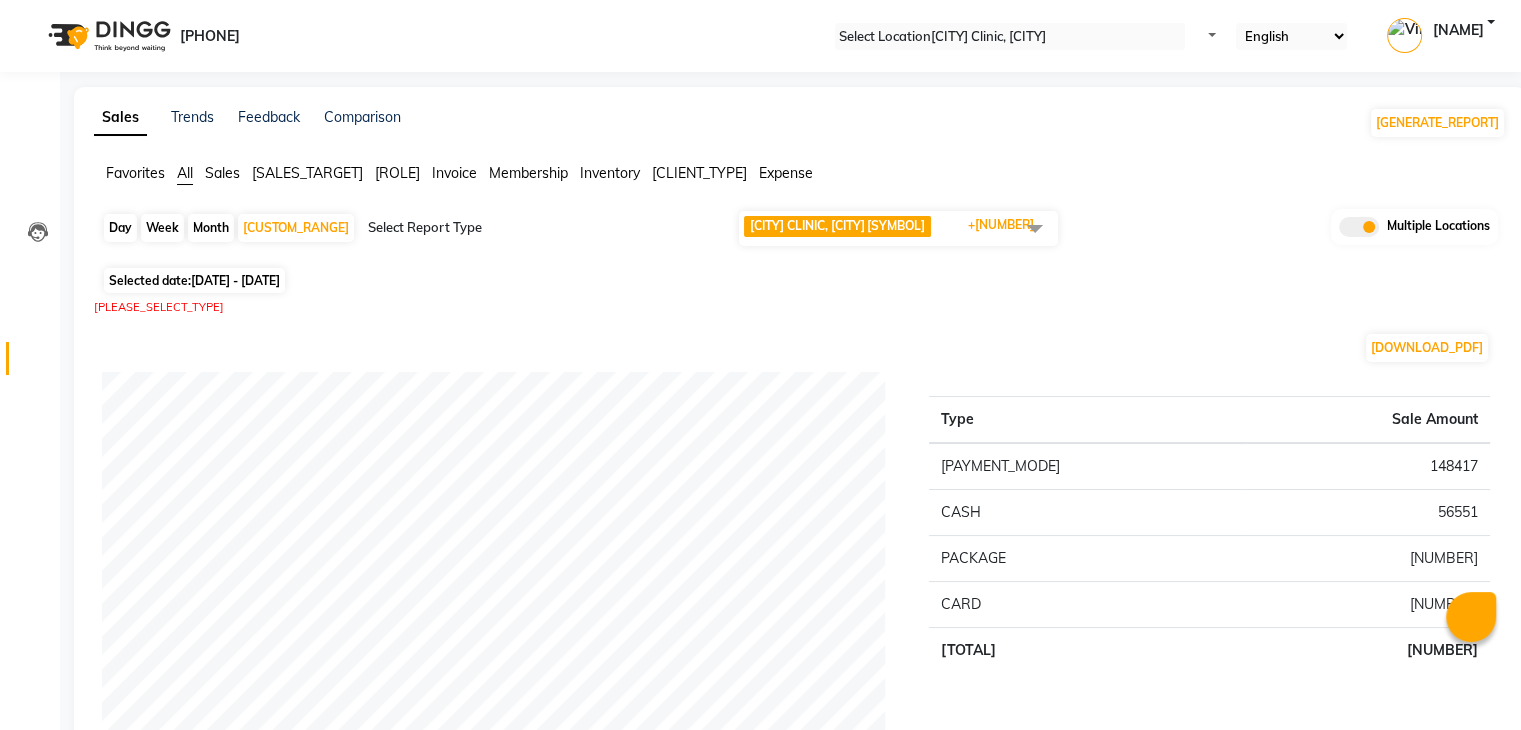 click on "Day" at bounding box center (120, 228) 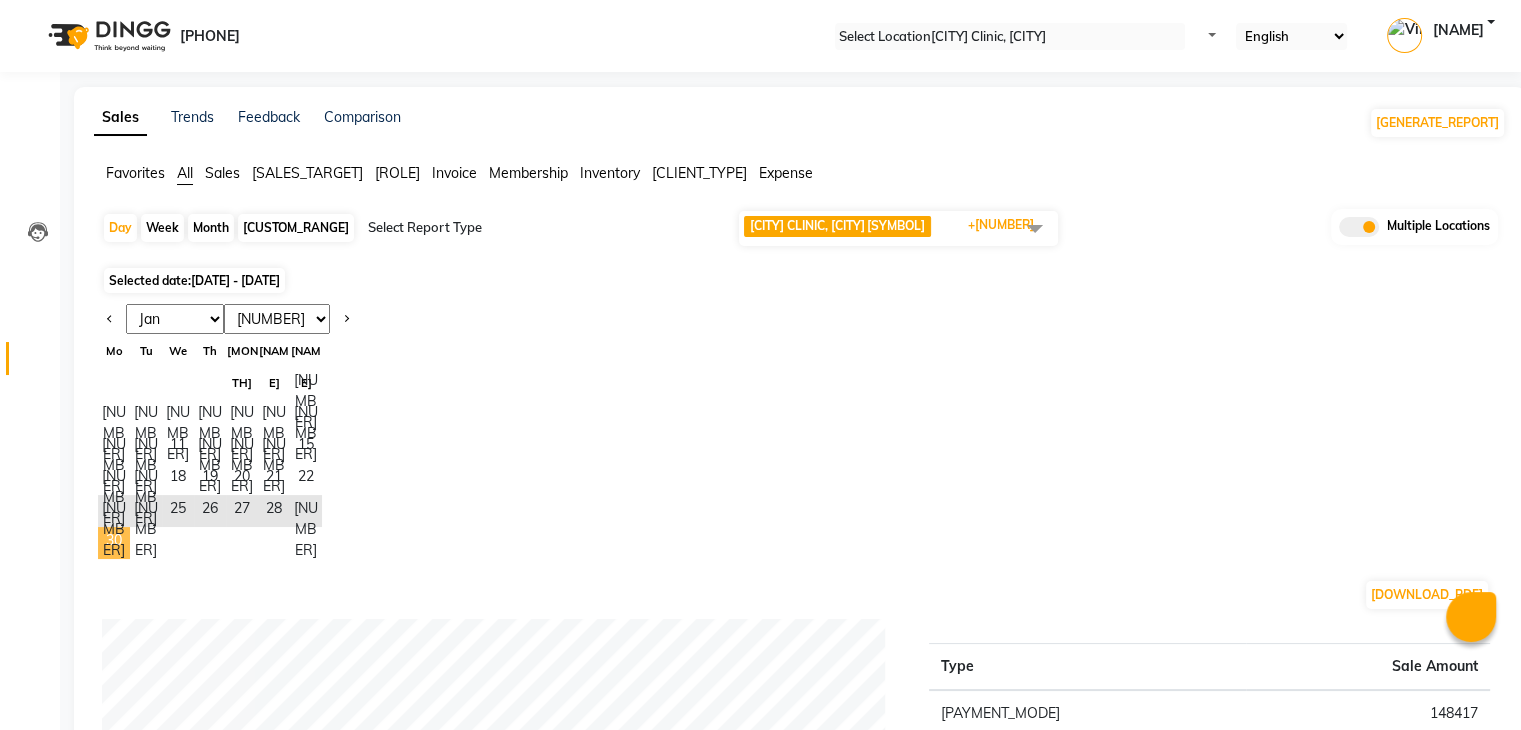 click on "30" at bounding box center (114, 543) 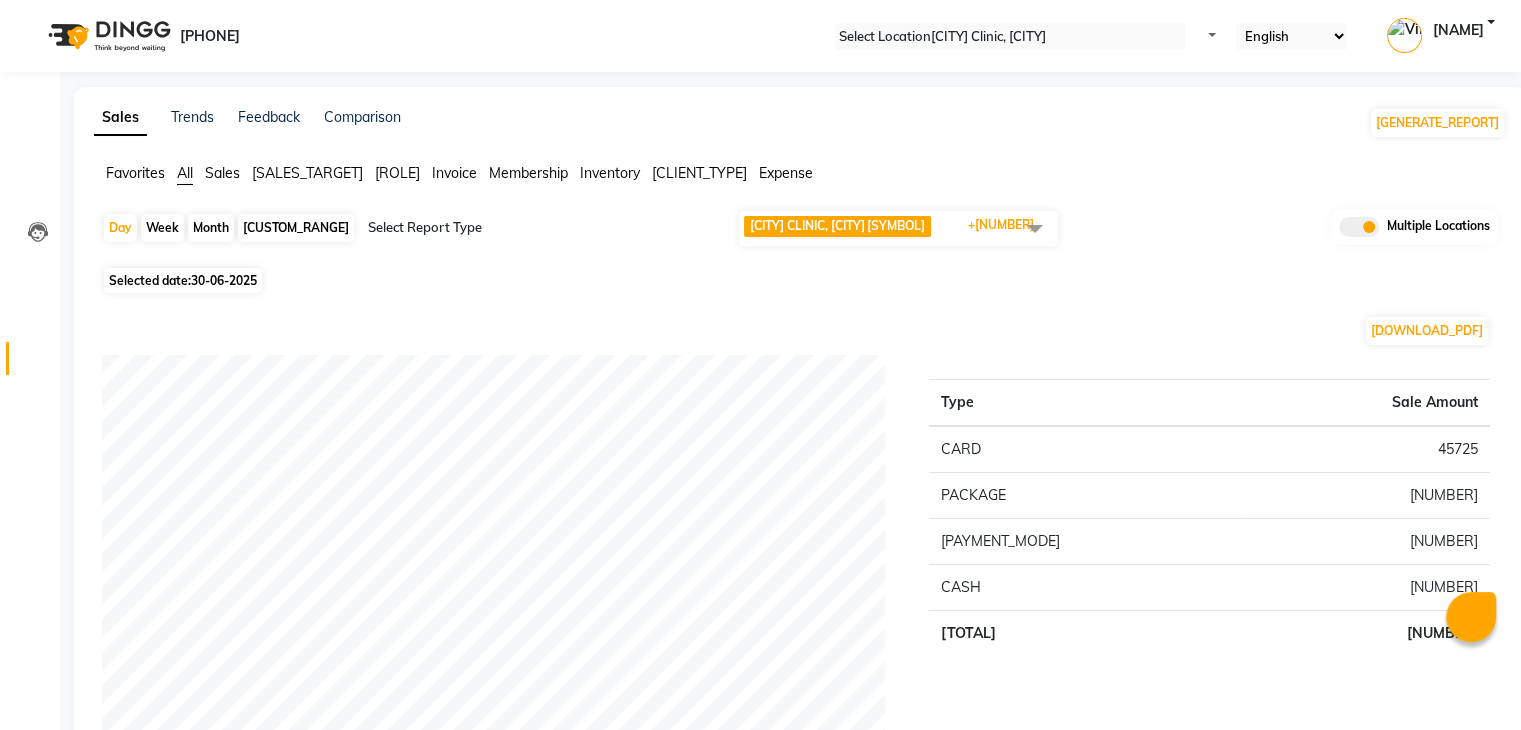 click at bounding box center (1035, 228) 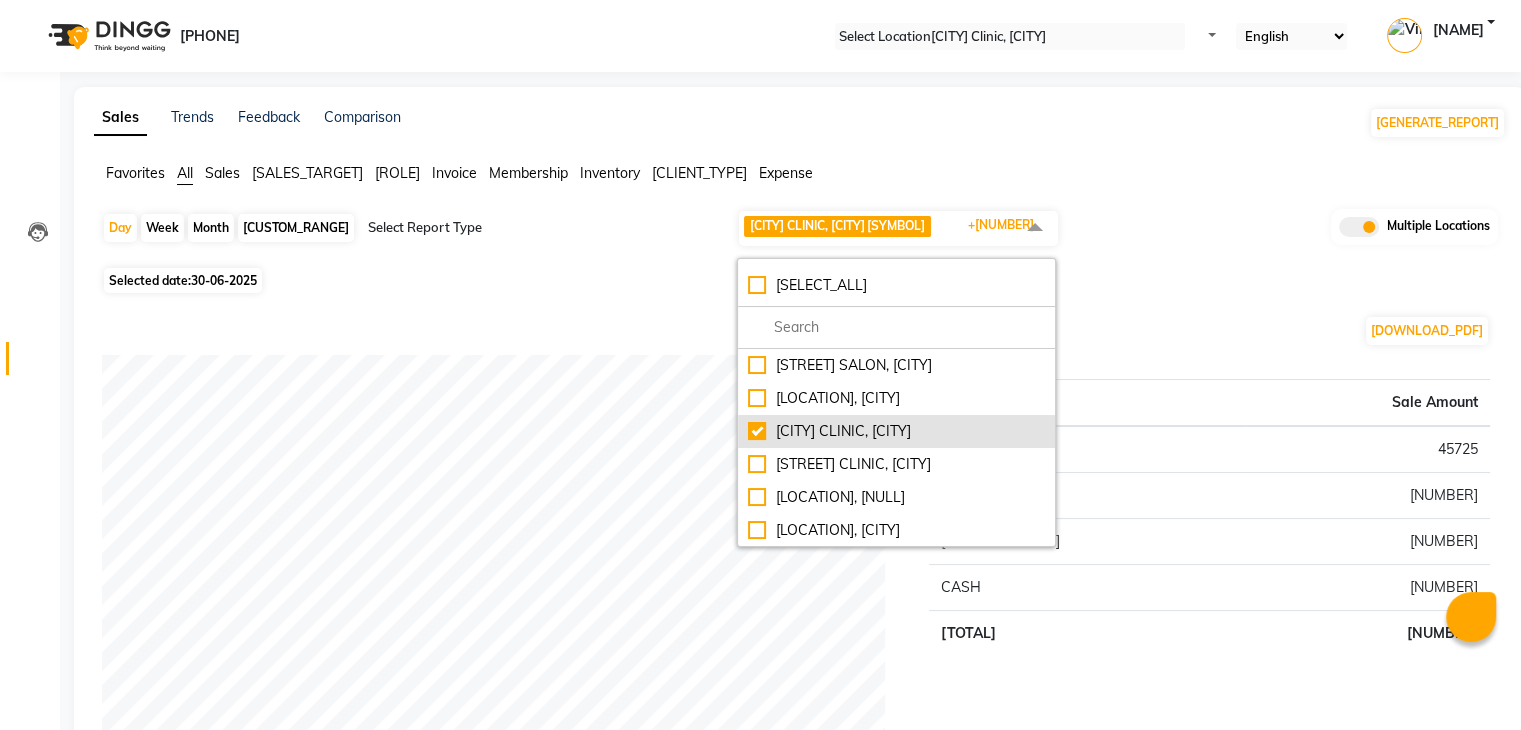 click on "MYSORE CLINIC, Mysore" at bounding box center (896, 365) 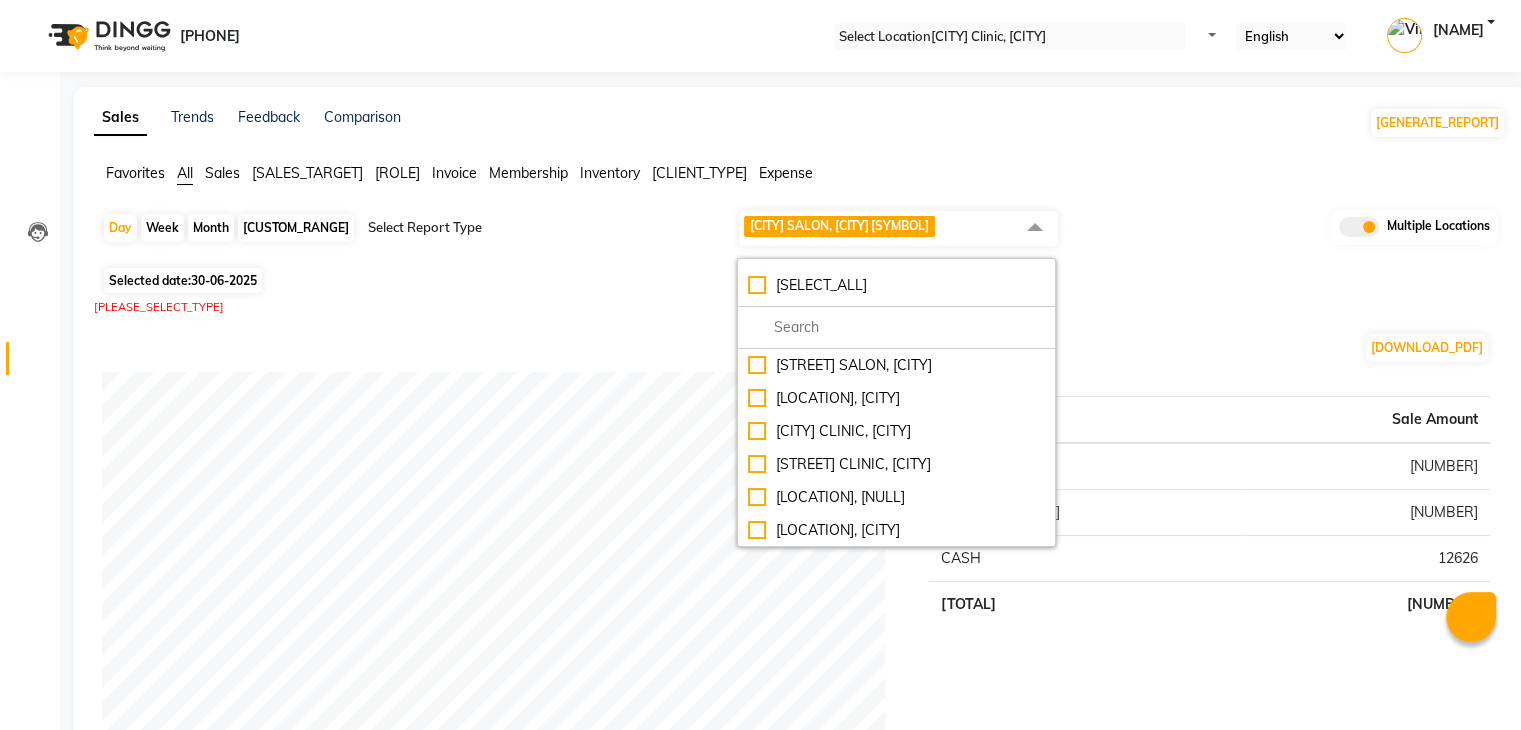 click on "MYSORE SALON, MYSORE" at bounding box center (896, 365) 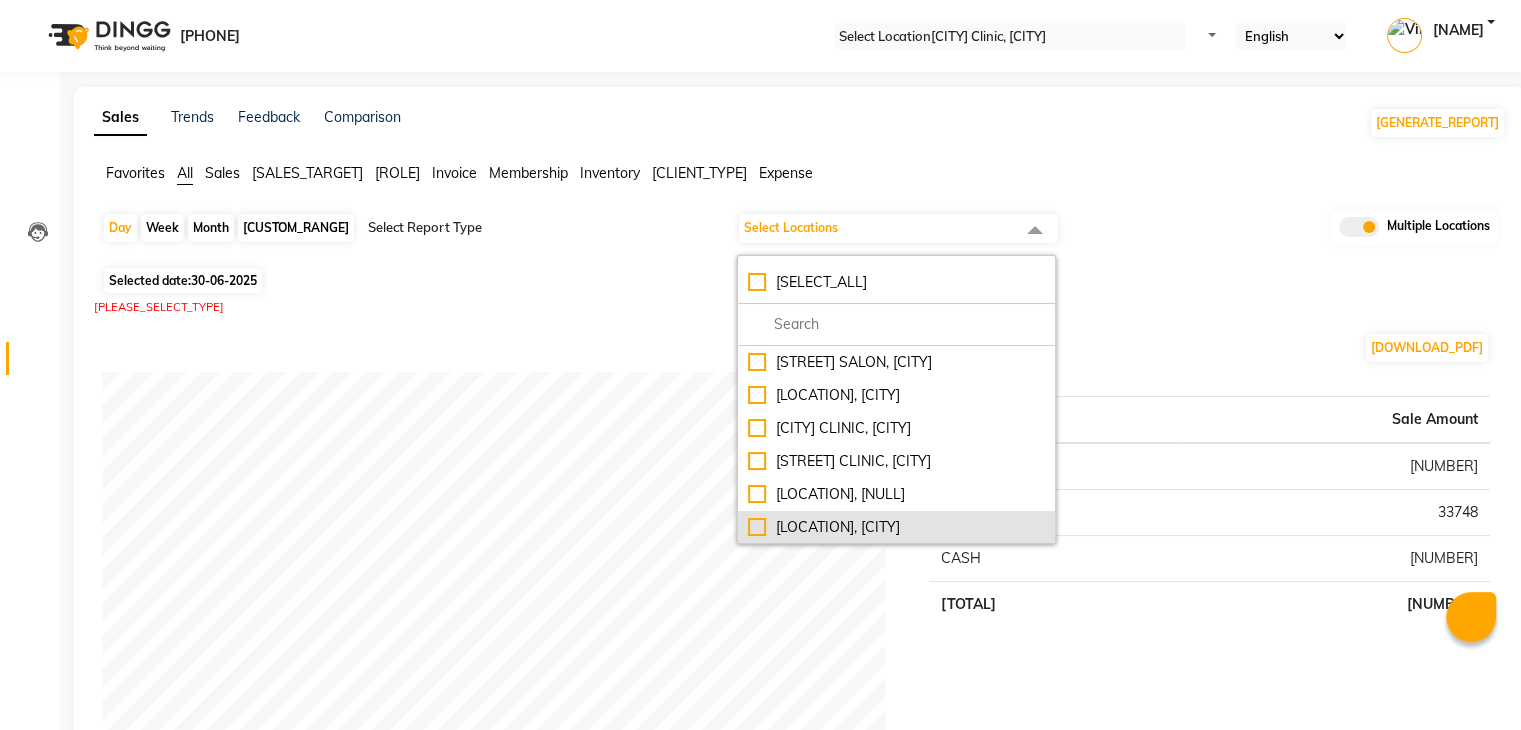 click on "JP NAGAR SALON, J. P. Nagar" at bounding box center [896, 362] 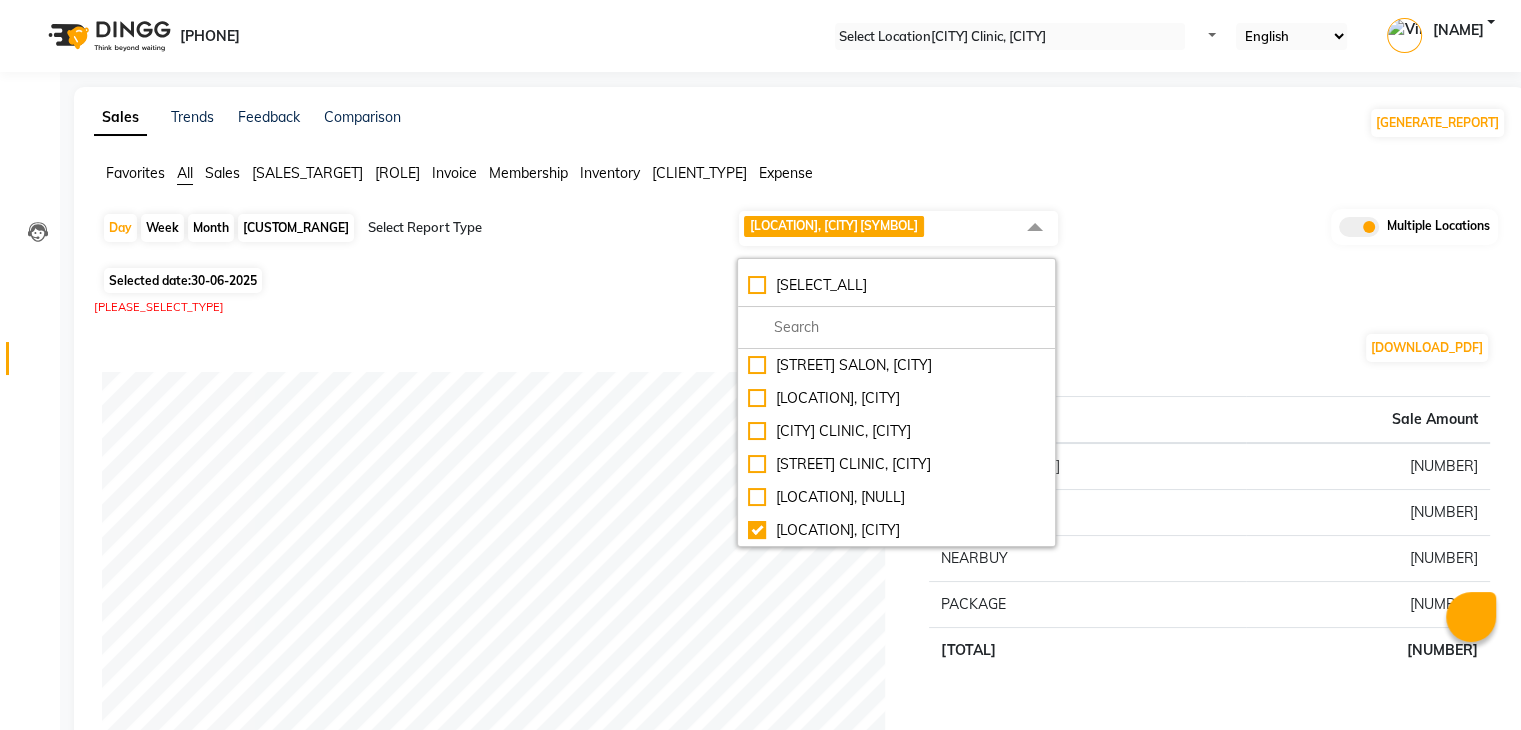 click on "Download PDF Payment mode Type Sale Amount UPI 295 CARD 2478 NEARBUY 1003 PACKAGE 0 Total 3776 Staff summary Type Sale Amount Tezz 1829 Prateek 1180 Srijana 4141 Total 7150 Sales summary Type Sale Amount Memberships 0 Vouchers 0 Gift card 0 Products 0 Packages 0 Tips 0 Prepaid 0 Services 7150 Fee 0 Total 7150 Expense by type Type Sale Amount Cash Setteled to vimarsh 13600 Total 13600 Service by category Type Sale Amount TREATMENT 3374 Tag removal 3127 Clean Up 354 Hair Cut Mens 177 Theraphy/Massage 118 Total 7150 Service sales Type Sale Amount HYDRA FACIAL 3374 Style Director Hair Cut Women's  2360 Threading   -  Eyebrow /Upperlip Lowerlip 413 Clean Up - Express Clean Up 354 Stylist Hair Cut Men's 354 Hair Cut Mens - Beard Trim 177 Theraphy/Massage - Coconut Oil (Without Wash) 118 Total 7150" at bounding box center [796, 1852] 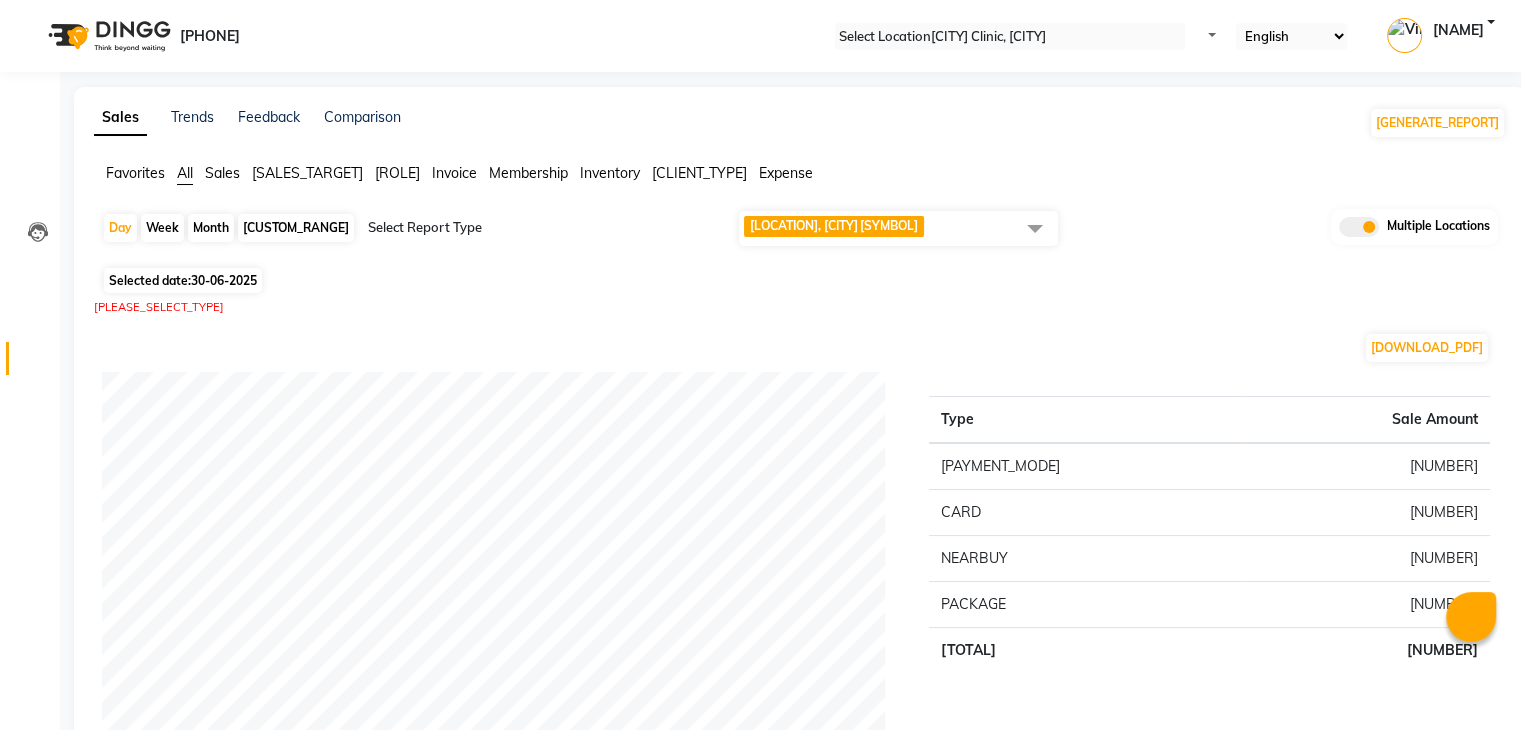 click at bounding box center (1035, 228) 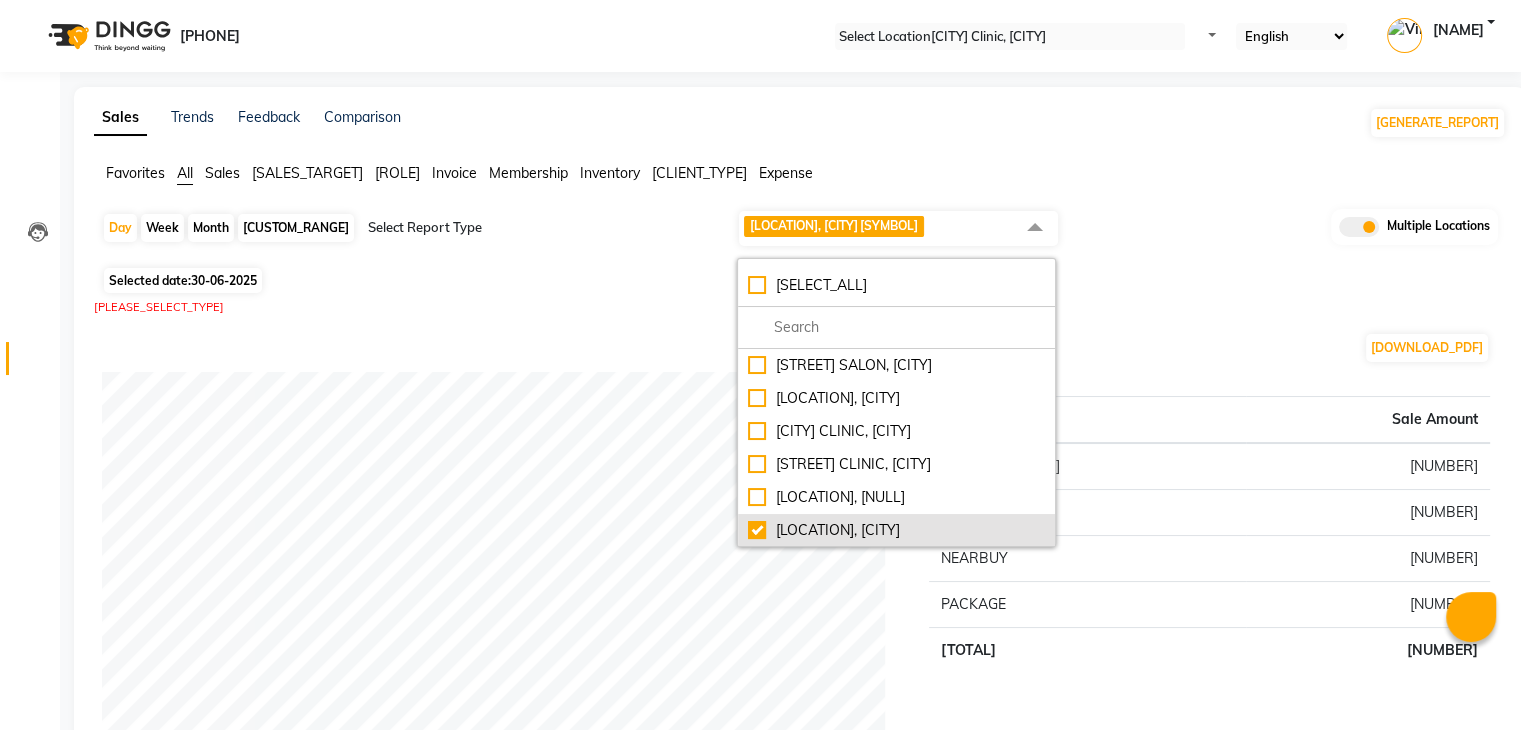 click on "JP NAGAR SALON, J. P. Nagar" at bounding box center [896, 365] 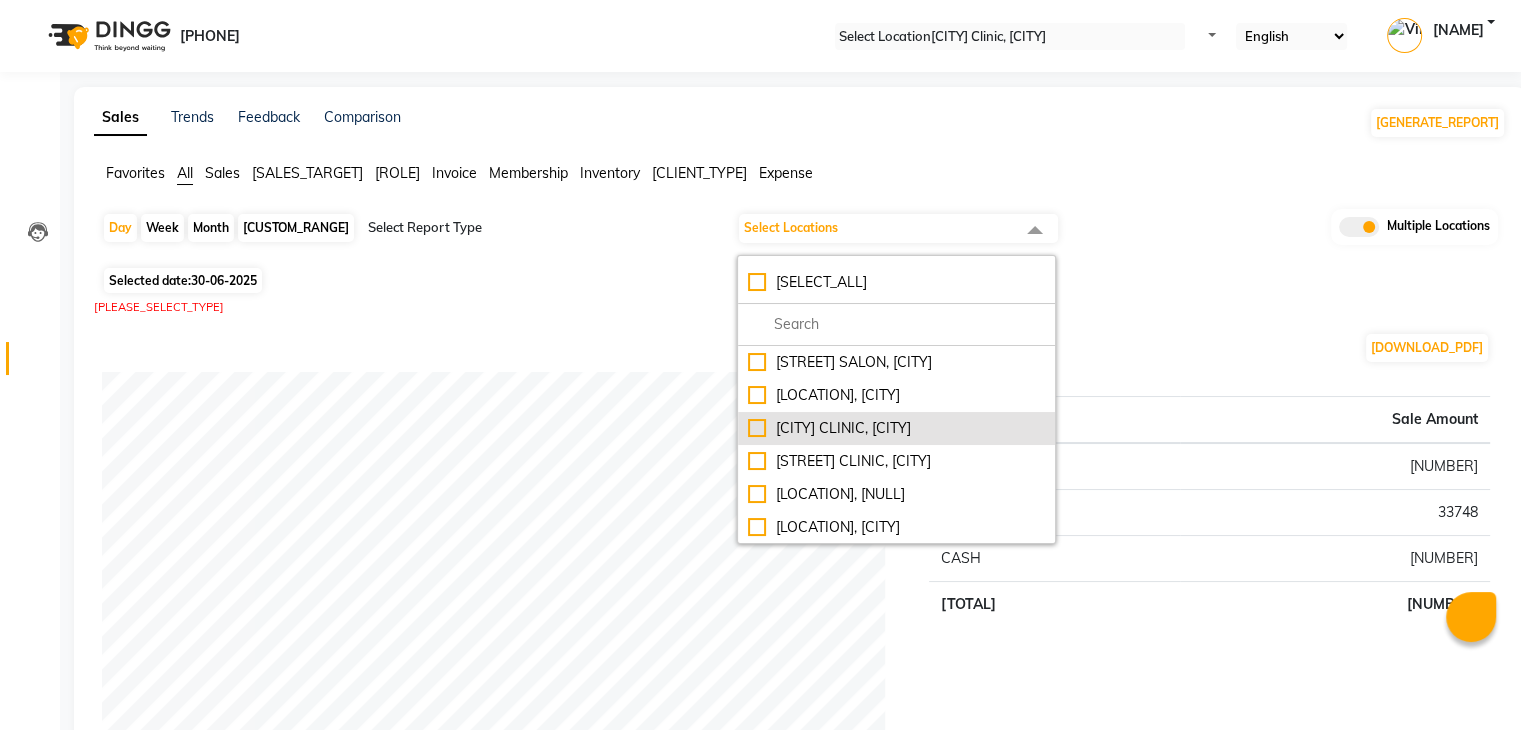 click on "MYSORE CLINIC, Mysore" at bounding box center (896, 362) 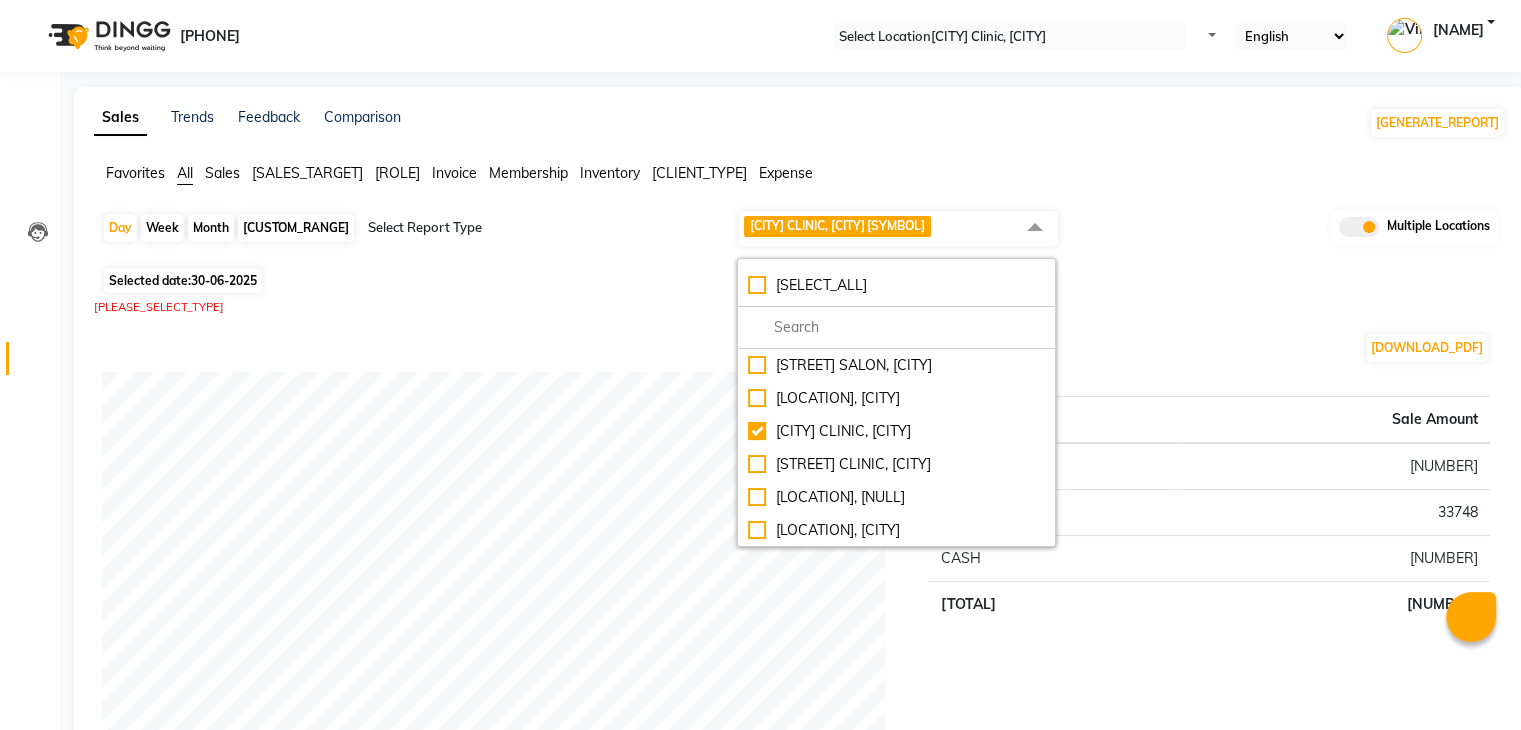 click on "MYSORE SALON, MYSORE" at bounding box center [896, 365] 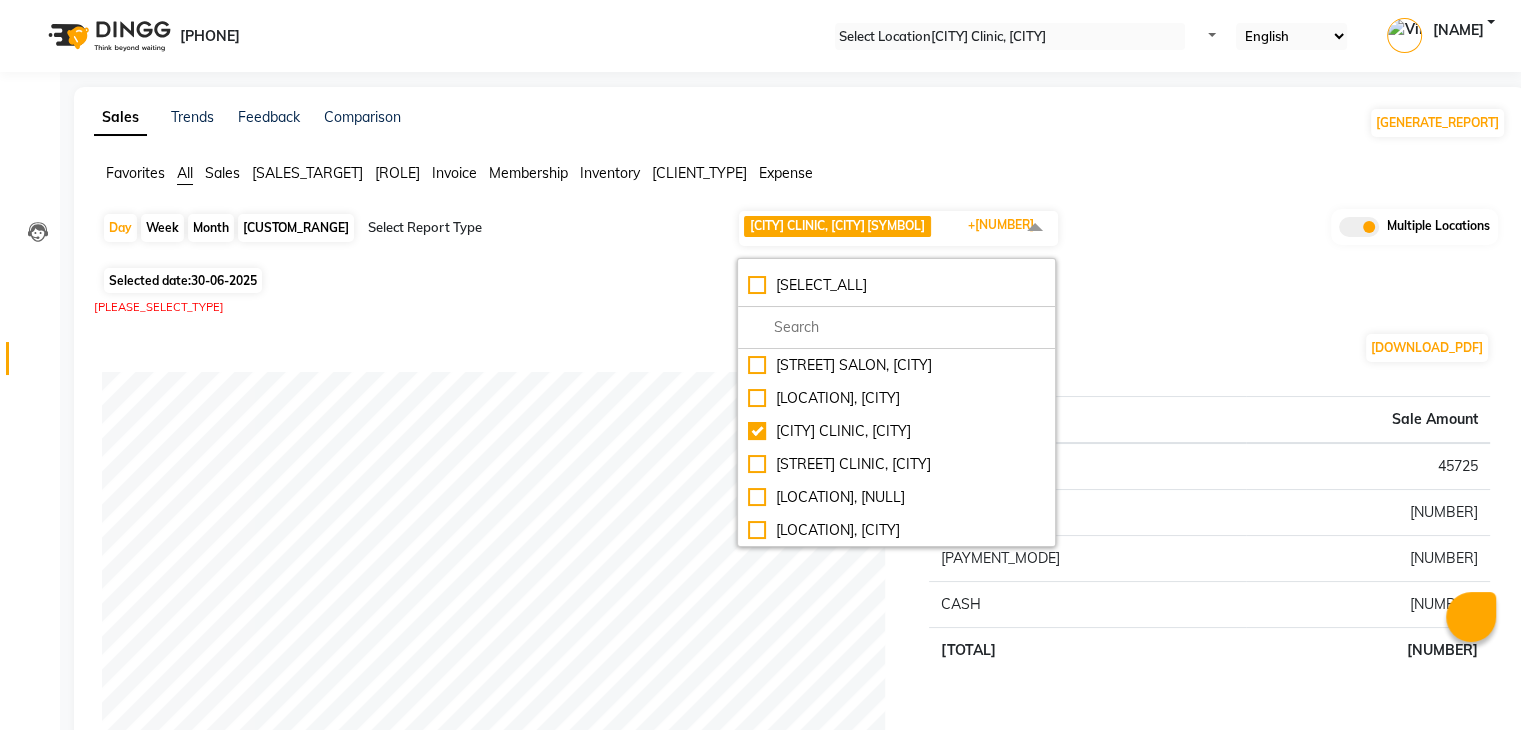 click on "Please select type" at bounding box center (800, 307) 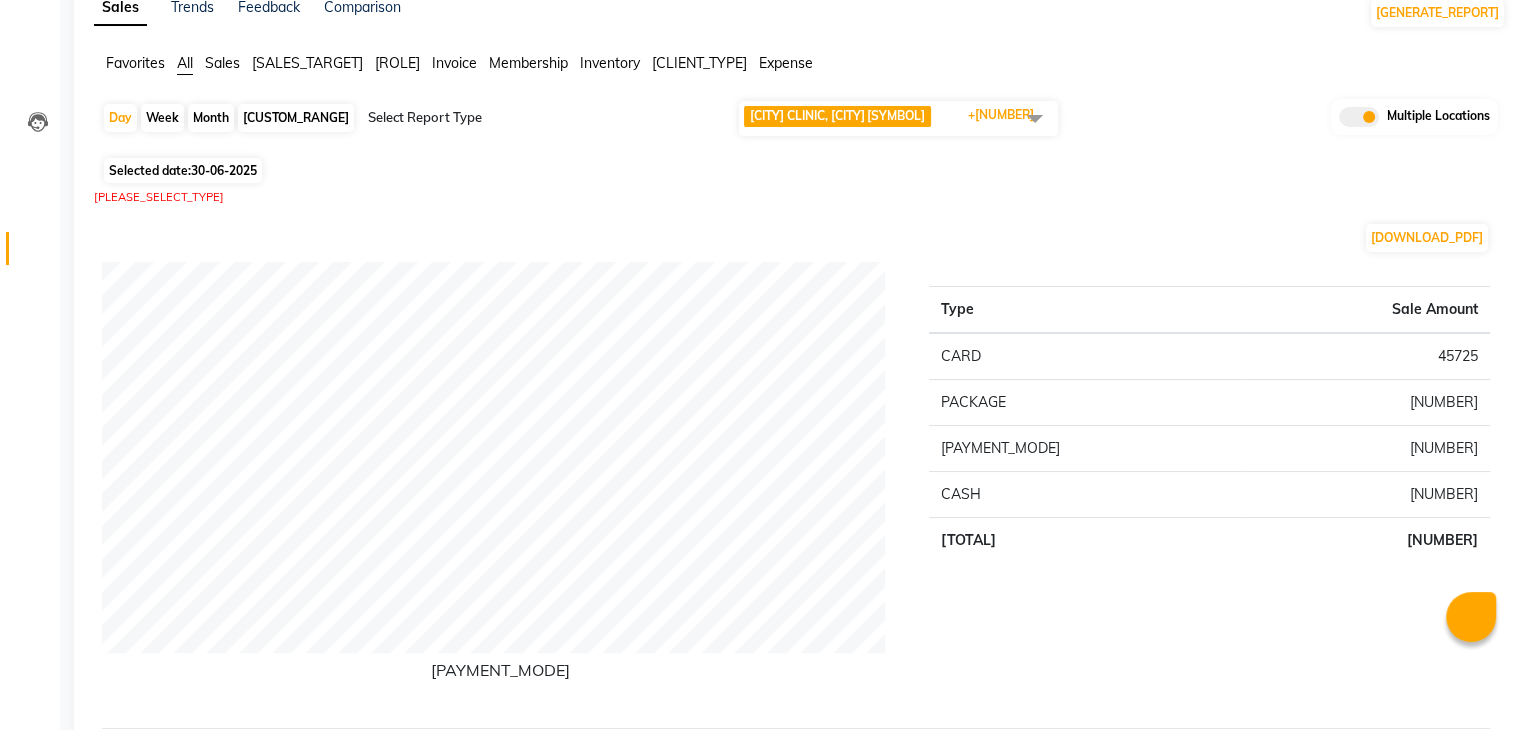 scroll, scrollTop: 120, scrollLeft: 0, axis: vertical 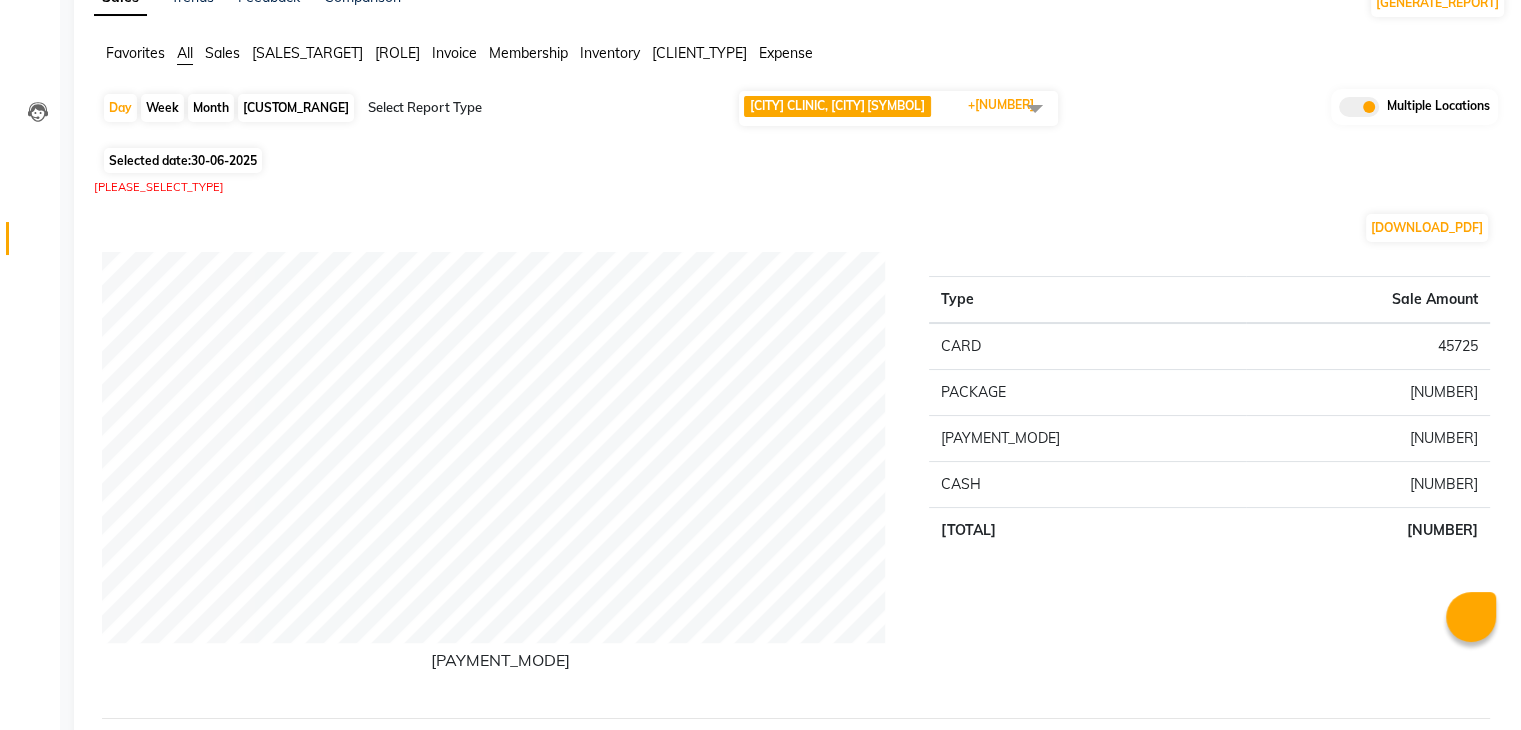 click on "Download PDF" at bounding box center (796, 228) 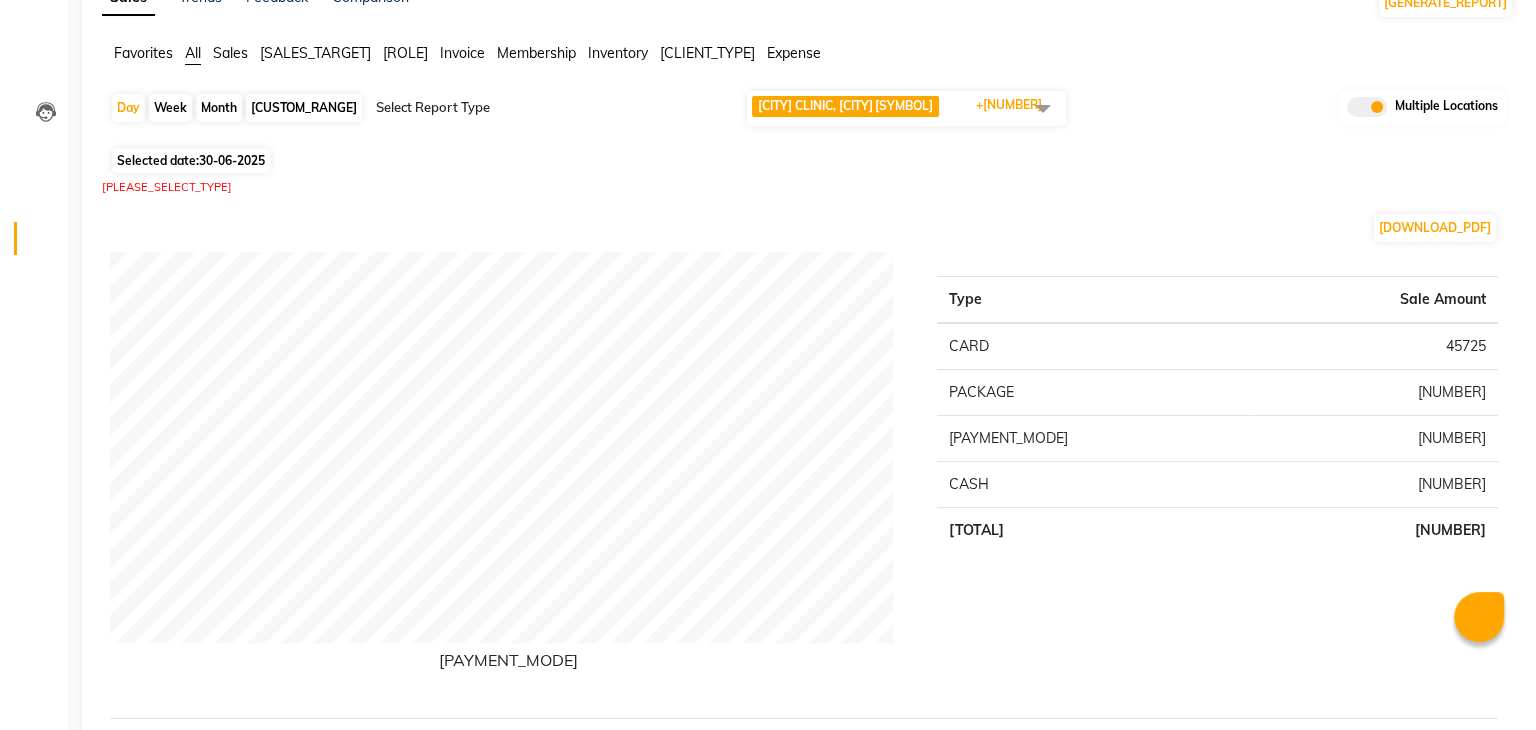 scroll, scrollTop: 0, scrollLeft: 0, axis: both 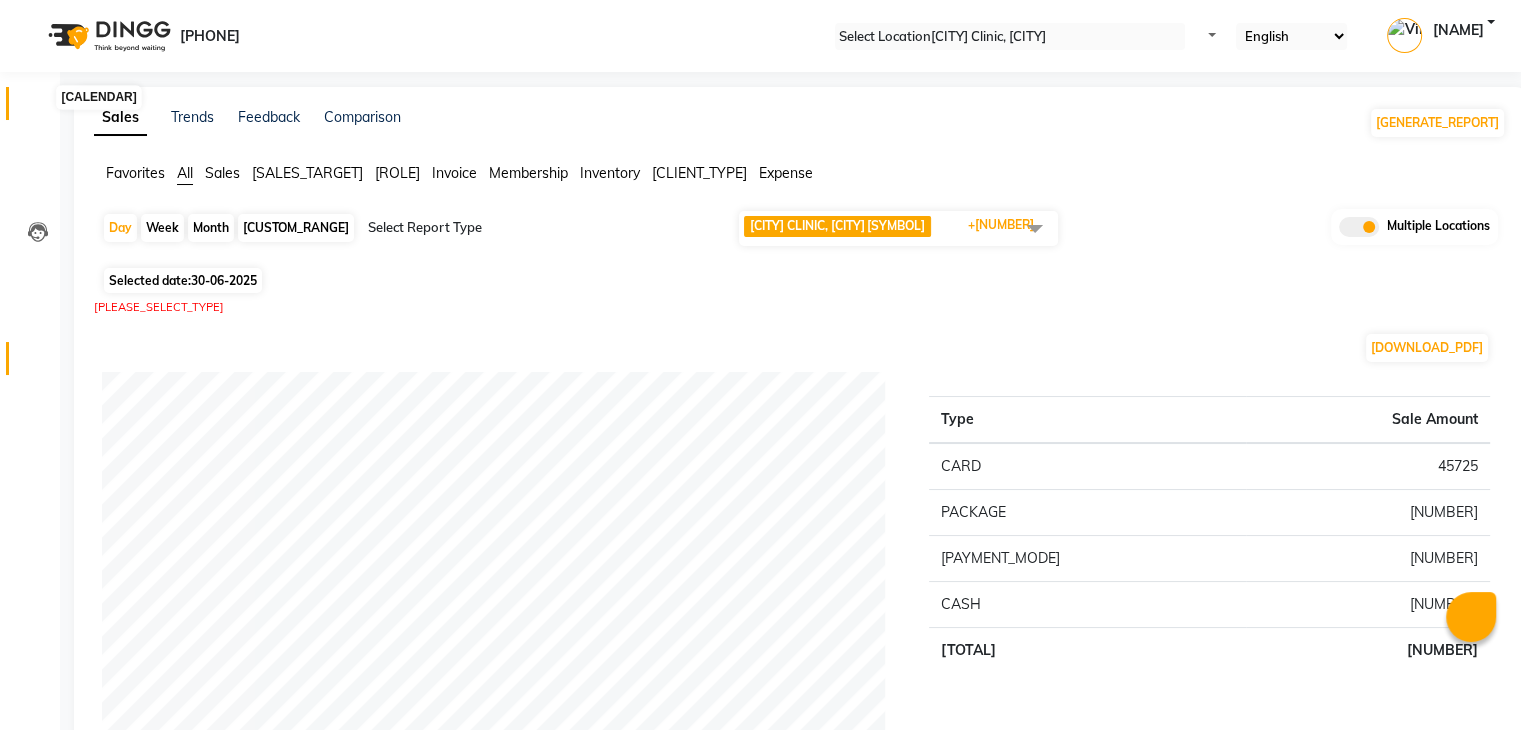 click at bounding box center (38, 108) 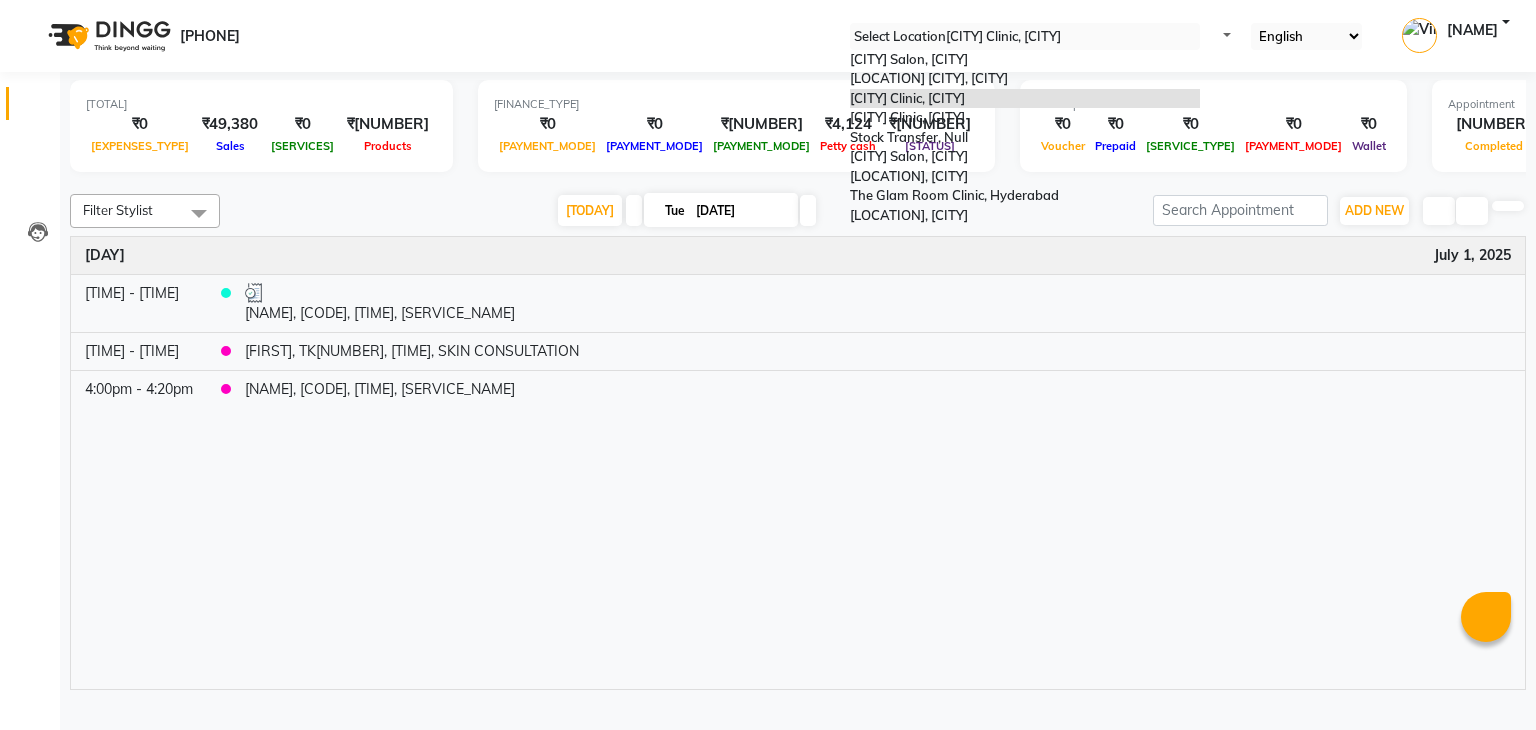click on "Select Location × Mysore Clinic, Mysore" at bounding box center [1025, 36] 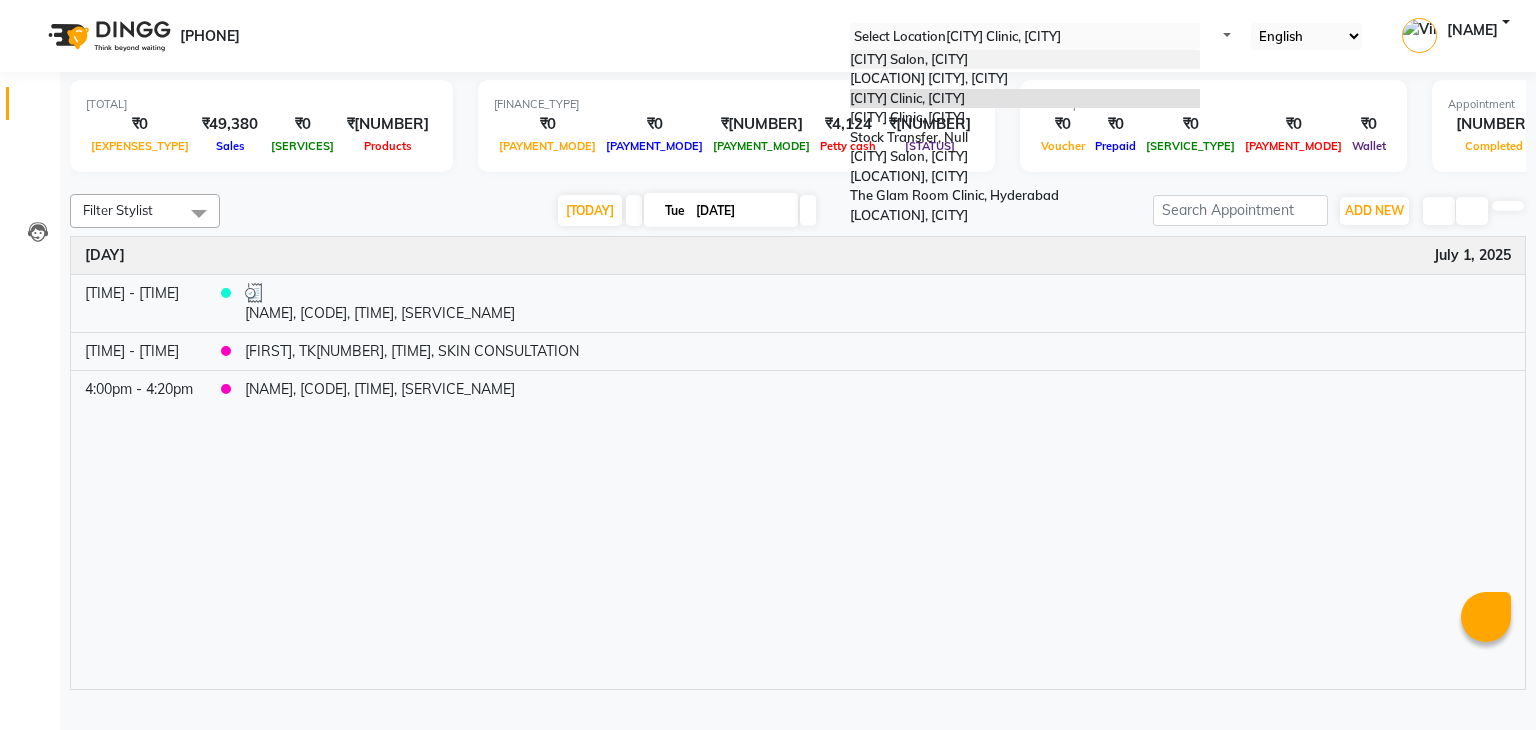 click on "Basaweshwaranagar Salon, Basveshwarnagar" at bounding box center [1025, 60] 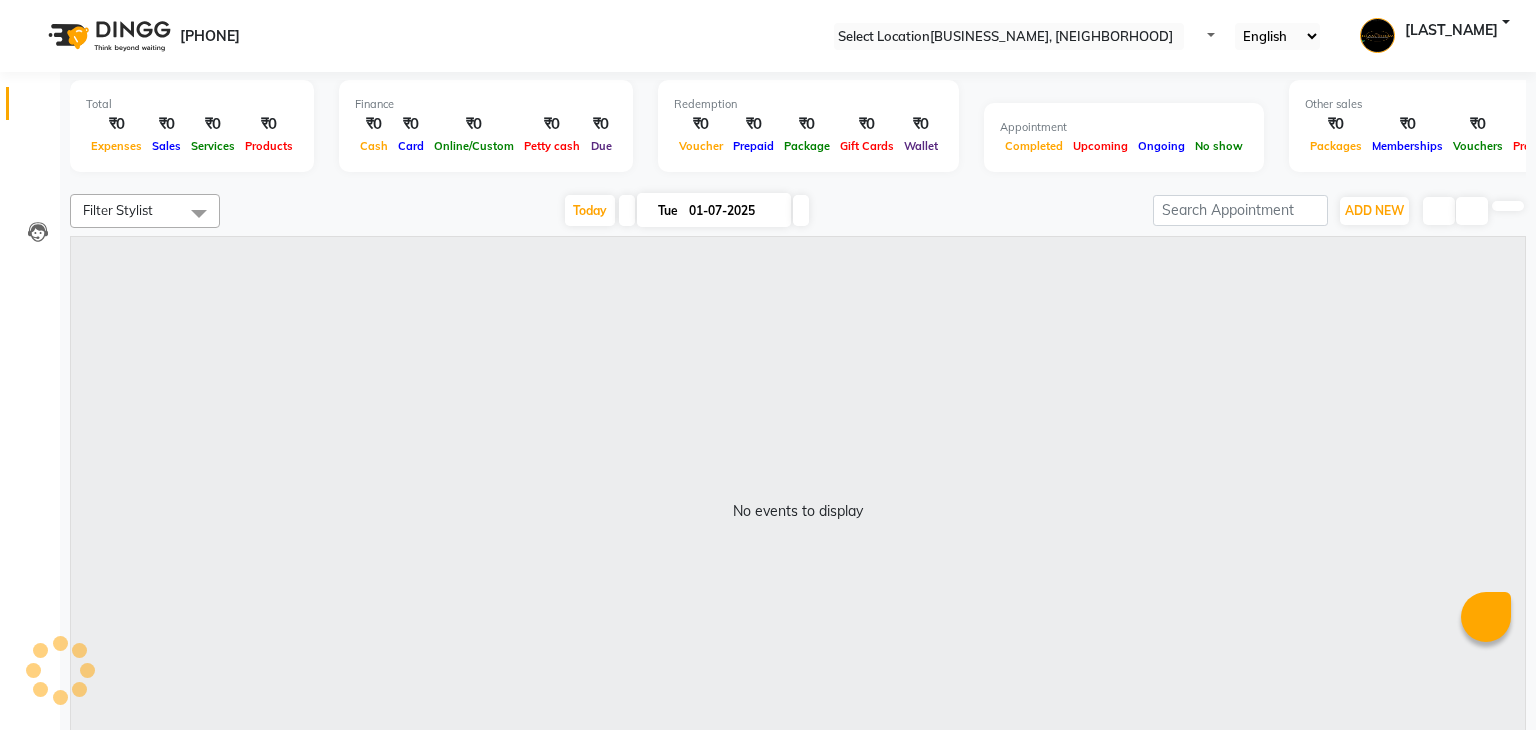scroll, scrollTop: 0, scrollLeft: 0, axis: both 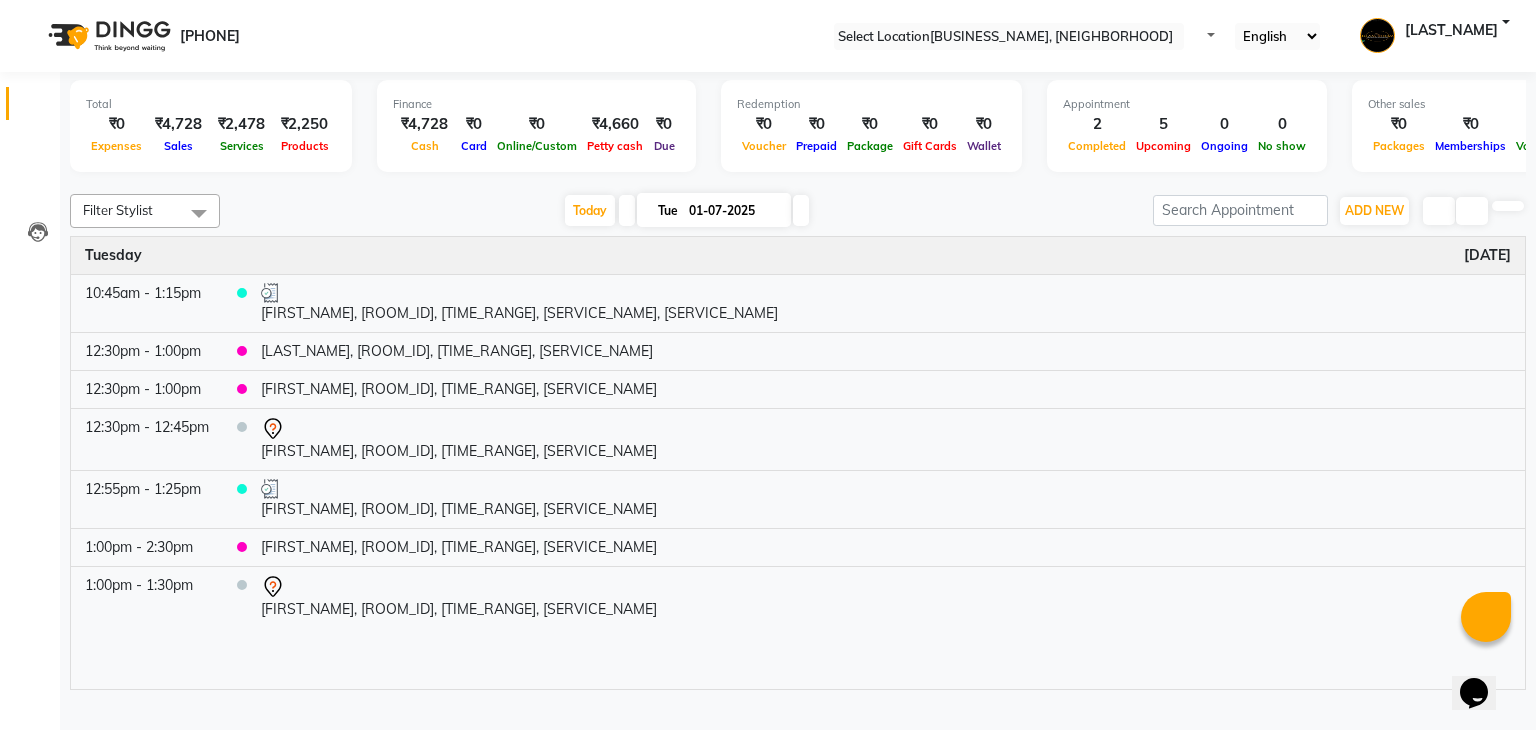 click at bounding box center (1009, 37) 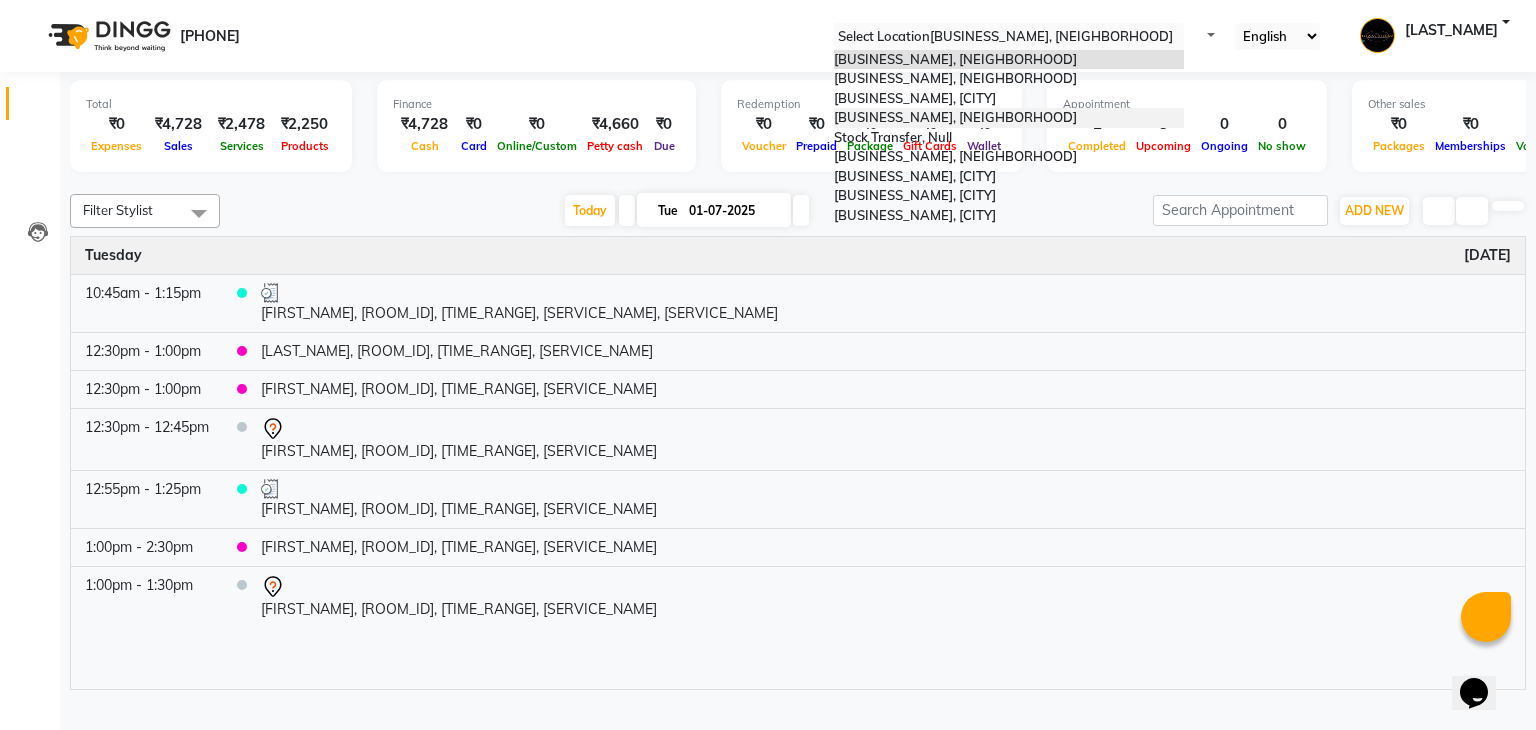 click on "[BUSINESS_NAME], [NEIGHBORHOOD]" at bounding box center [955, 117] 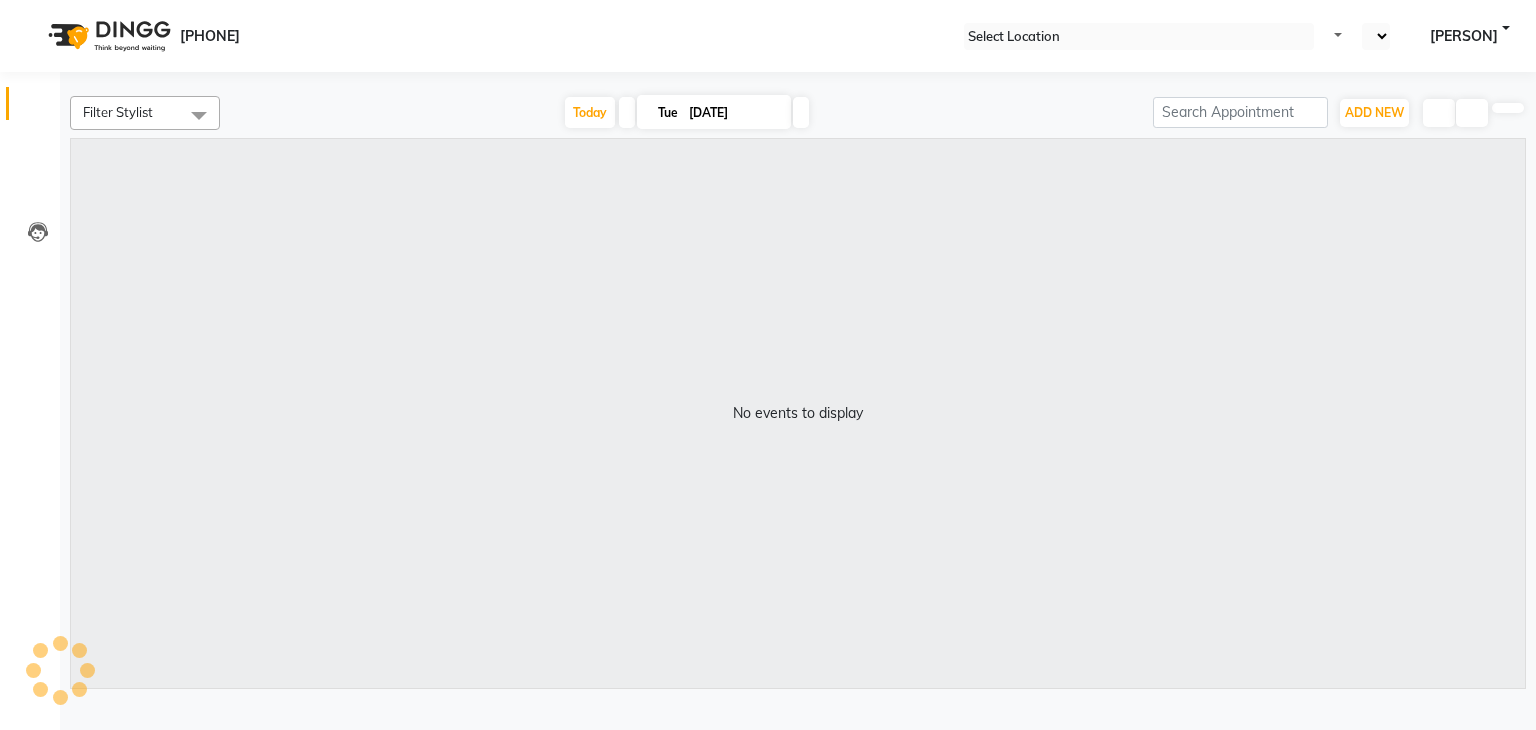 scroll, scrollTop: 0, scrollLeft: 0, axis: both 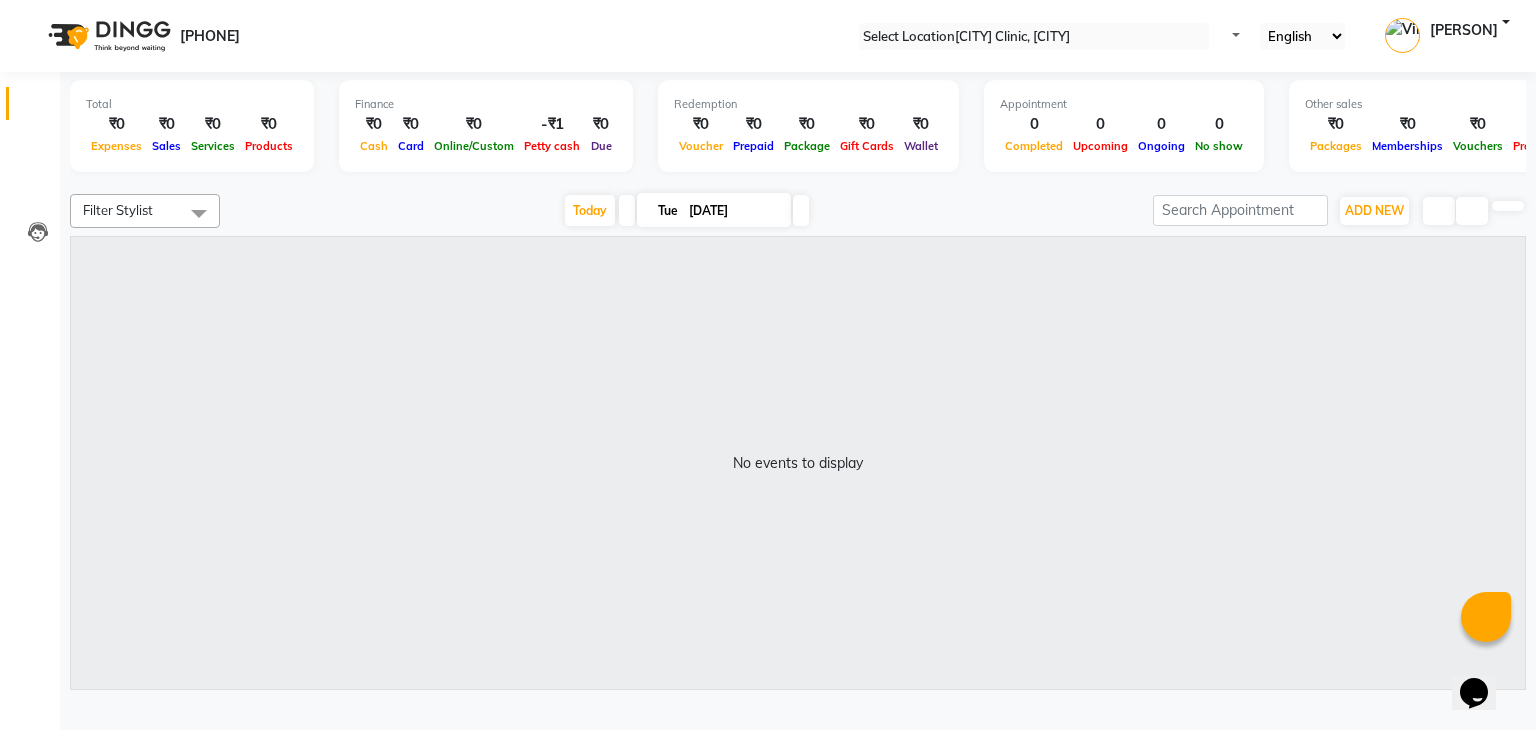 click on "[PHONE] [PERSON] Clinic, [CITY] Default Panel My Panel English ENGLISH Español العربية मराठी हिंदी ગુજરાતી தமிழ் 中文 Notifications nothing to show [PERSON] Manage Profile Change Password Sign out Version:3.14.0" at bounding box center (768, 36) 